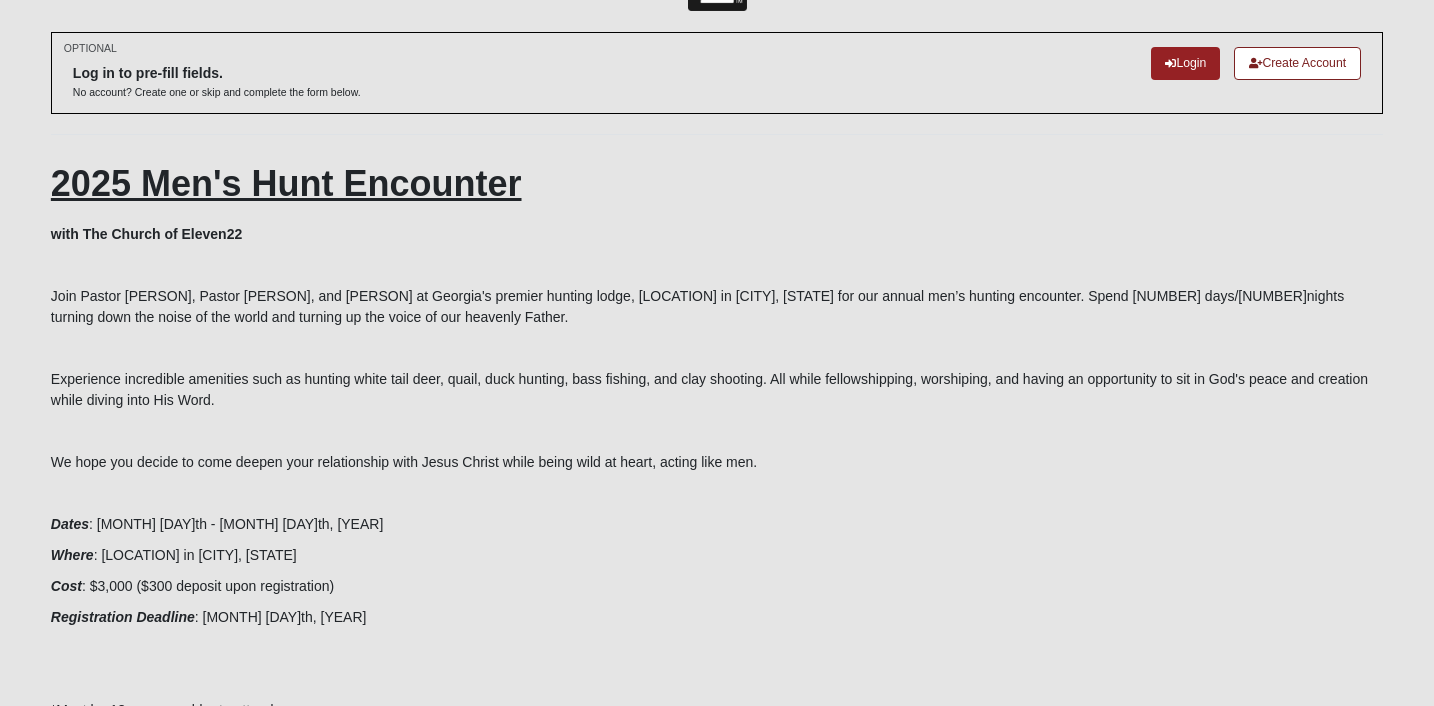scroll, scrollTop: 0, scrollLeft: 0, axis: both 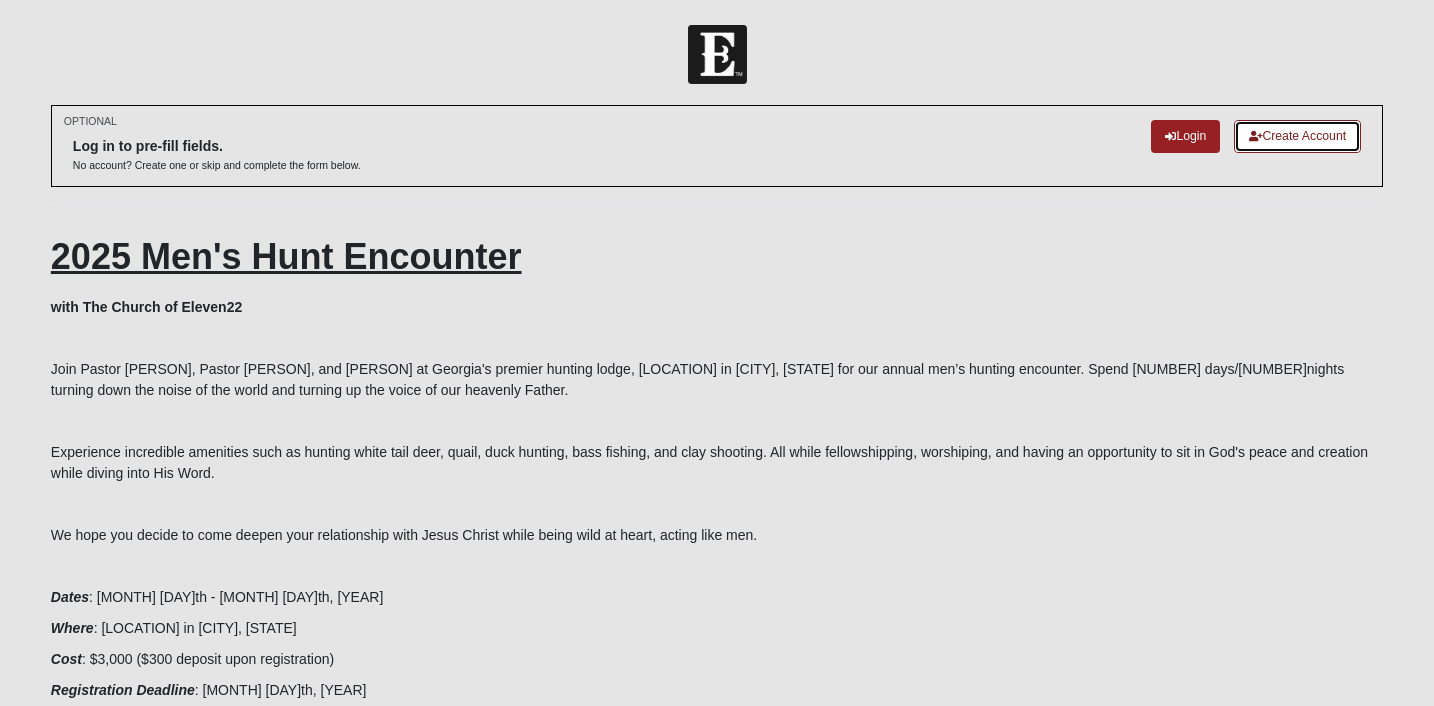 click on "Create Account" at bounding box center (1297, 136) 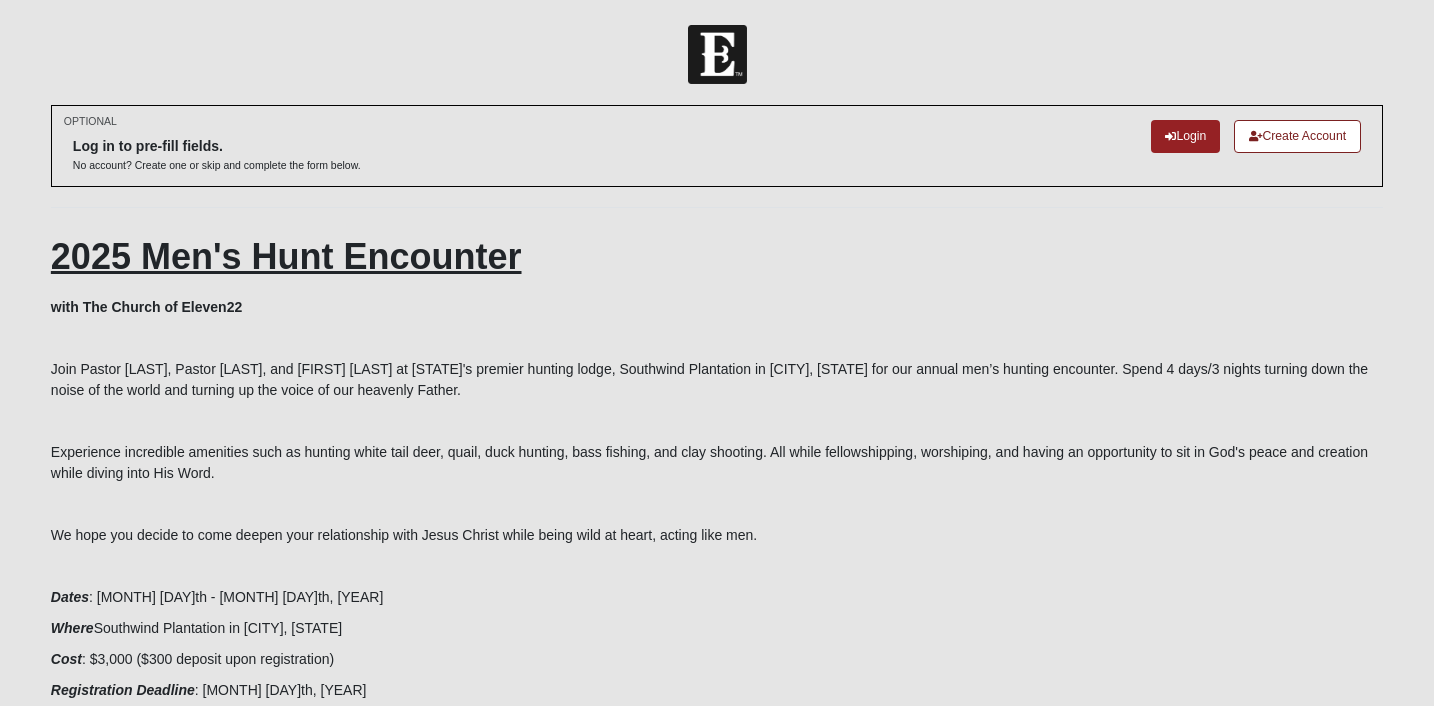 scroll, scrollTop: 0, scrollLeft: 0, axis: both 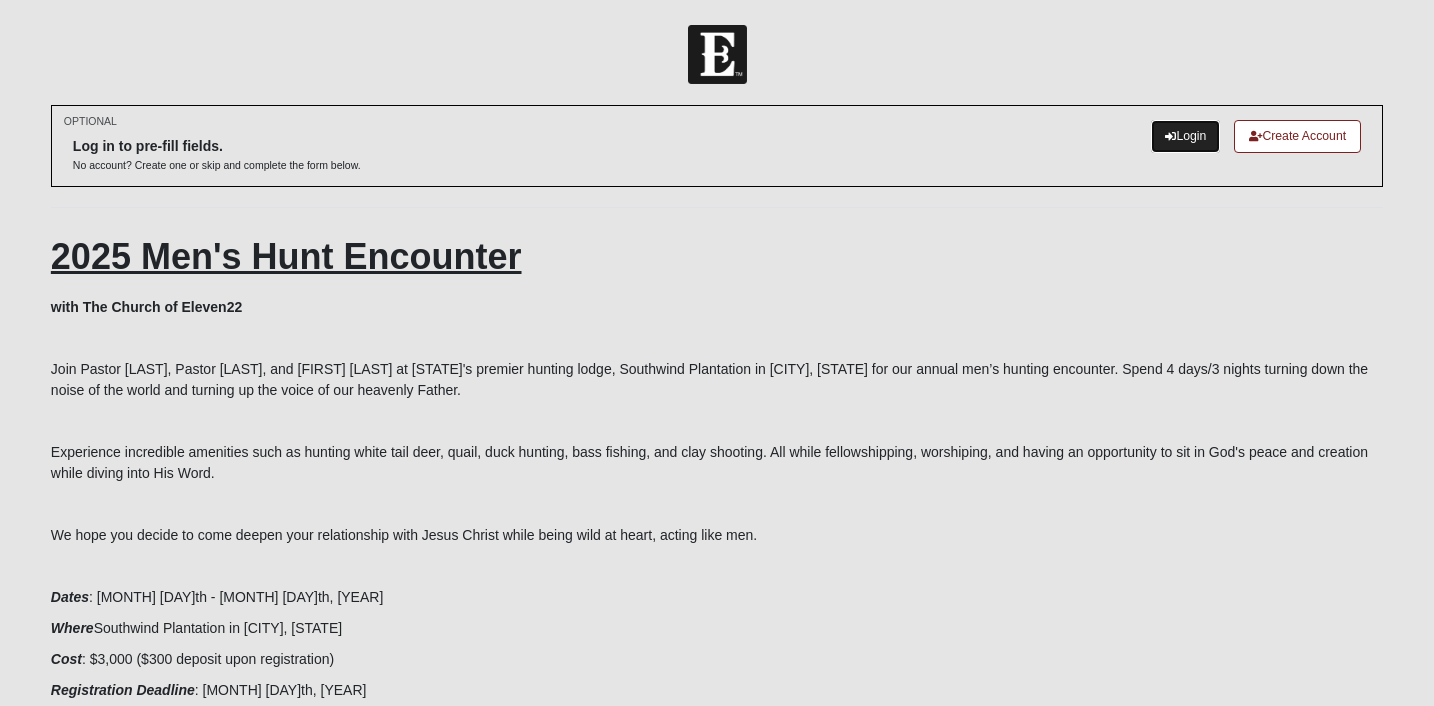 click on "Login" at bounding box center (1185, 136) 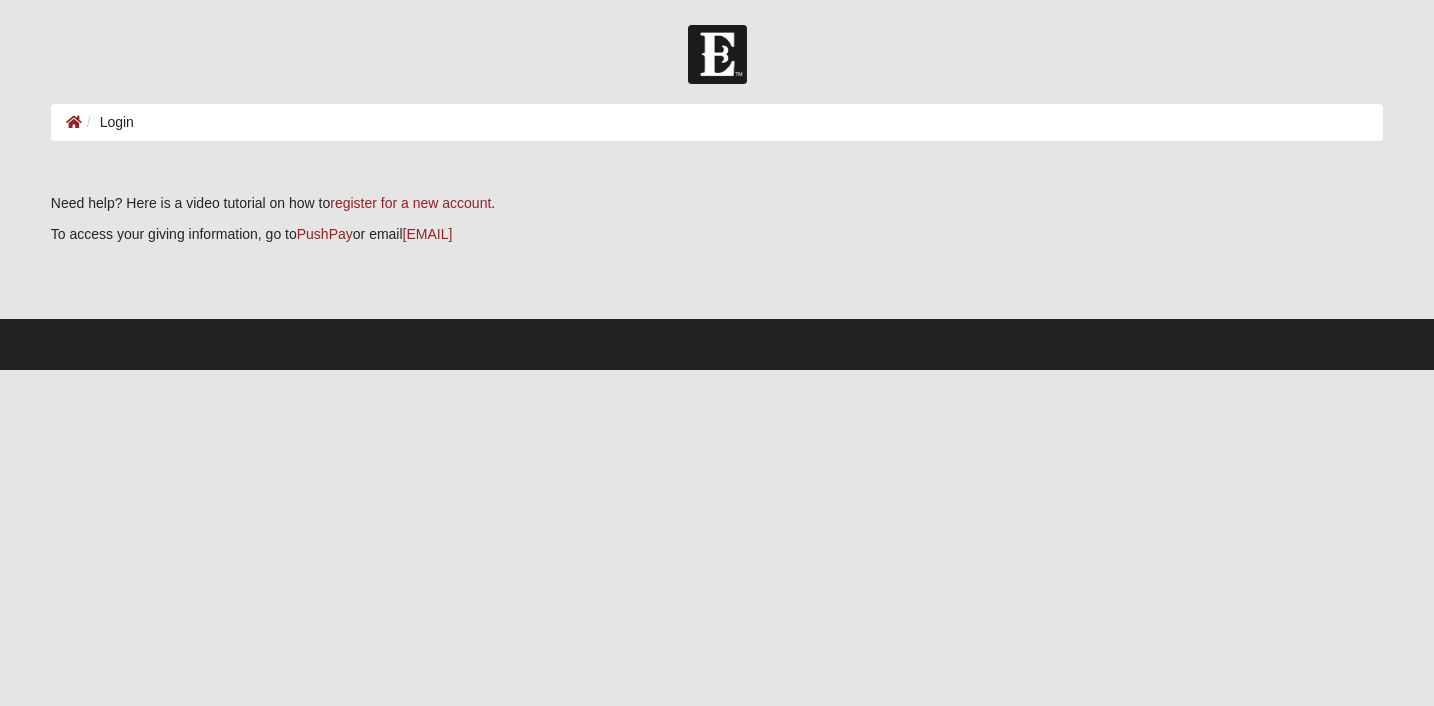 scroll, scrollTop: 0, scrollLeft: 0, axis: both 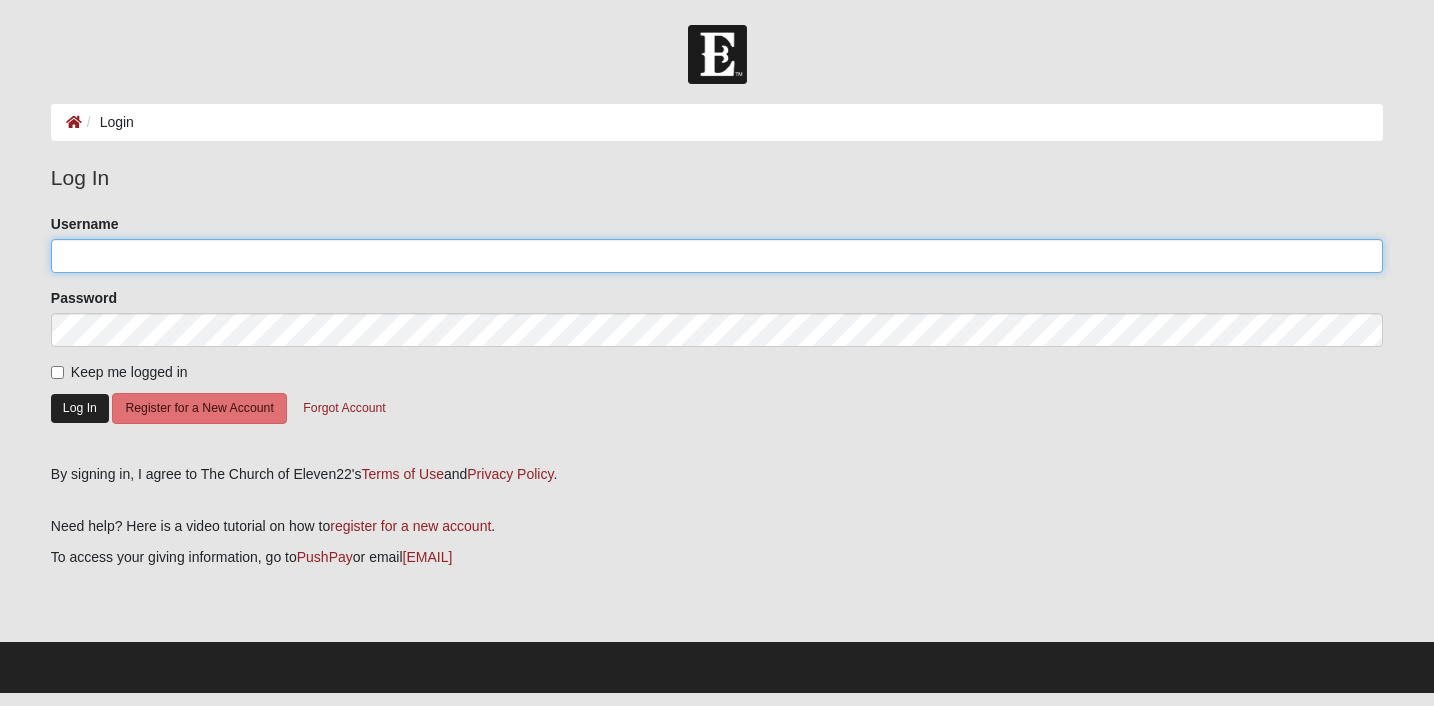 type on "lbarnett10" 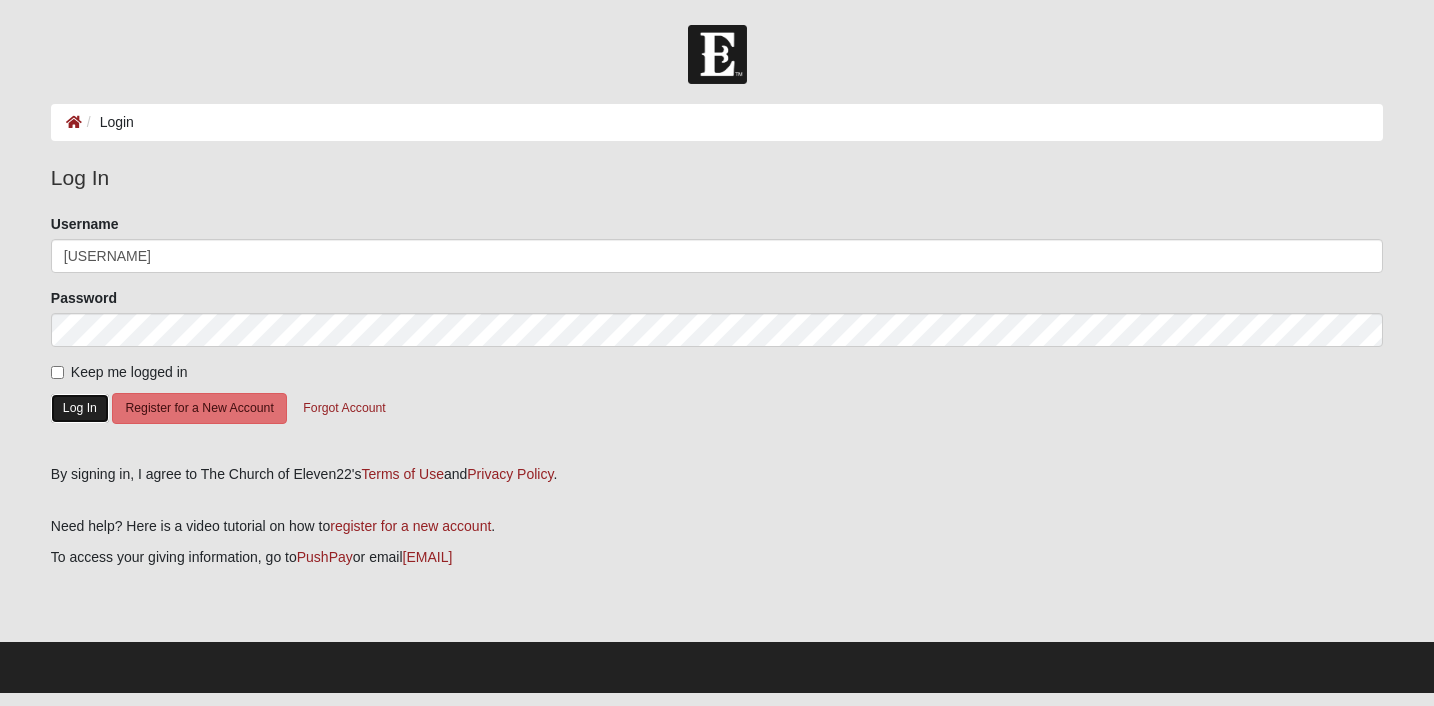 click on "Log In" 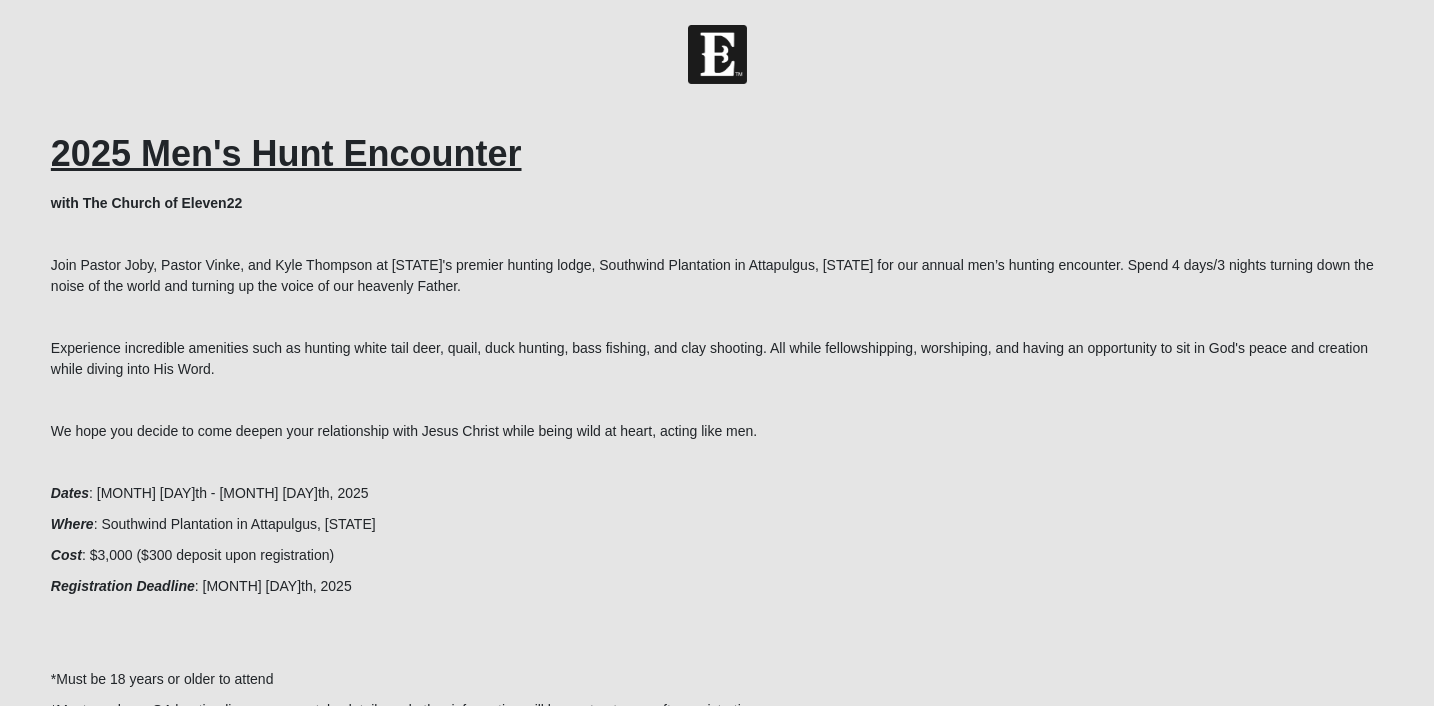 scroll, scrollTop: 0, scrollLeft: 0, axis: both 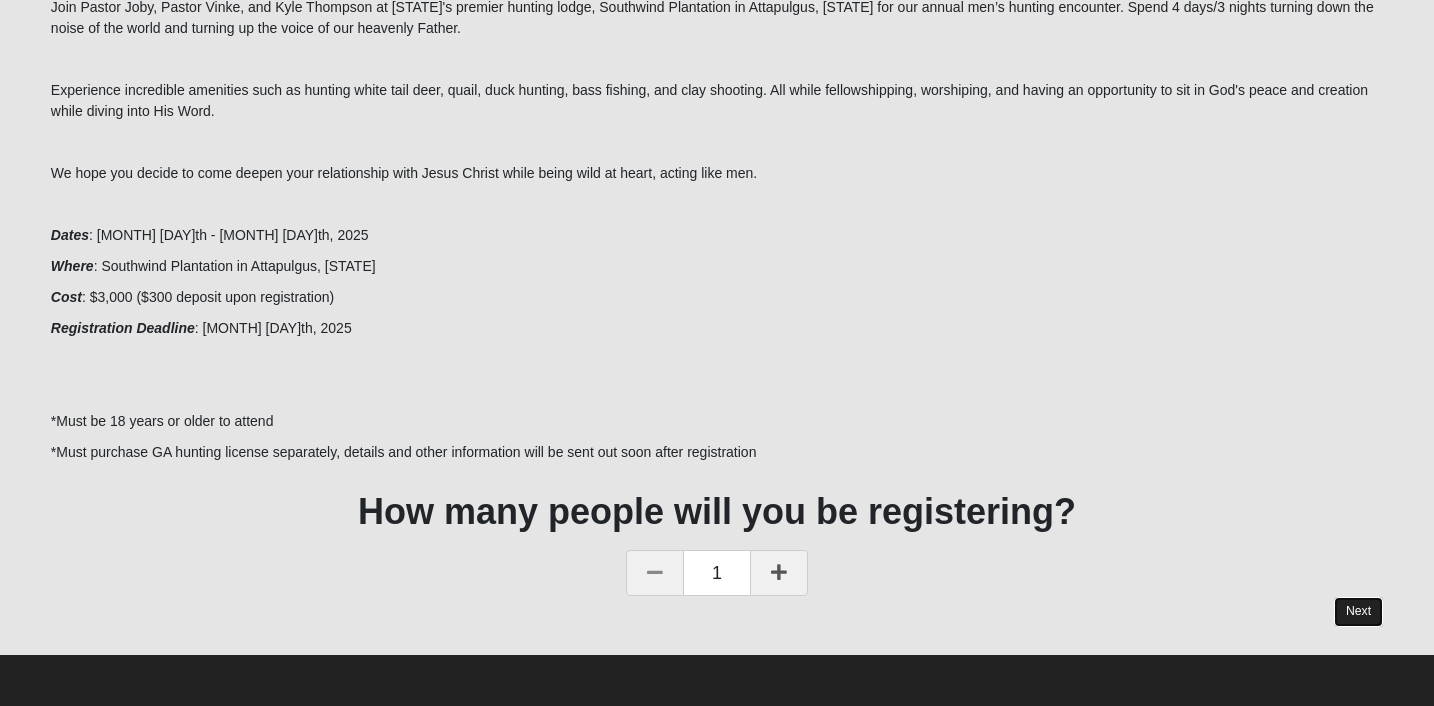 click on "Next" at bounding box center (1358, 611) 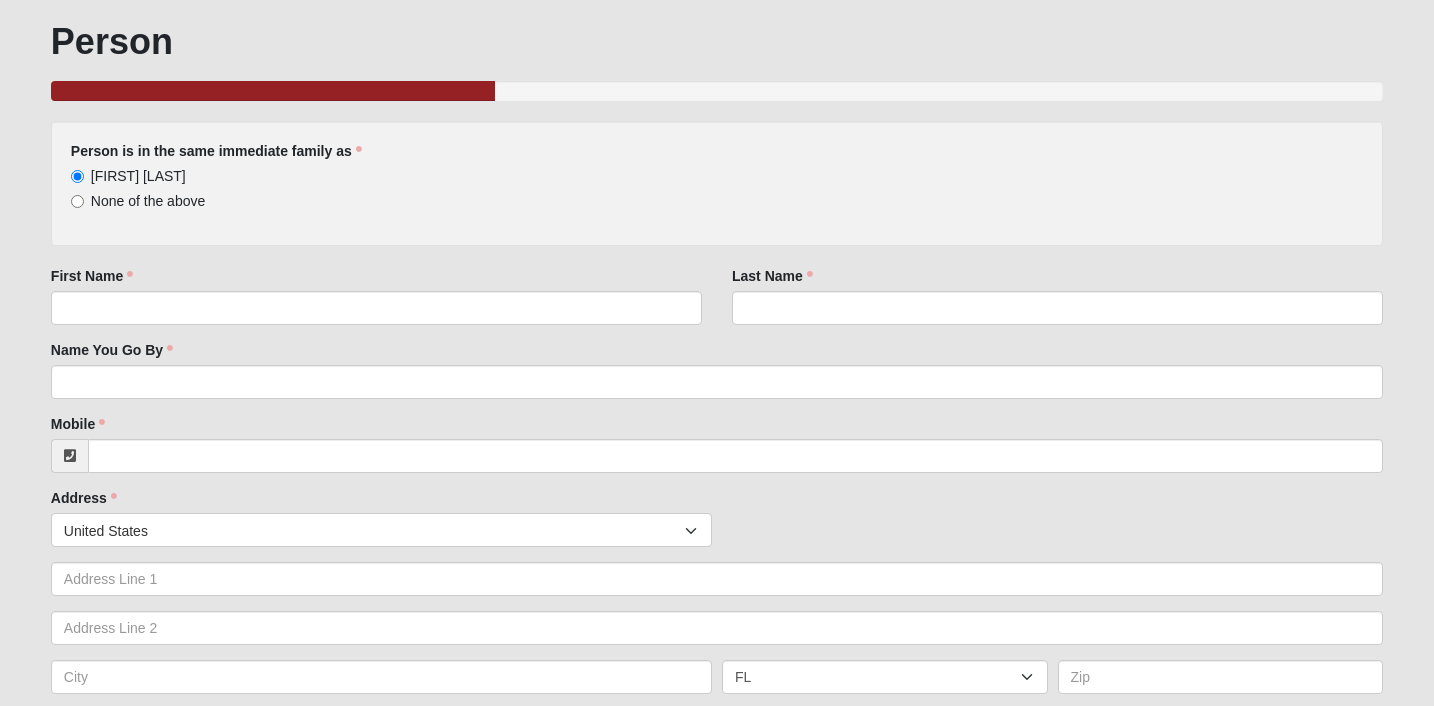scroll, scrollTop: 156, scrollLeft: 0, axis: vertical 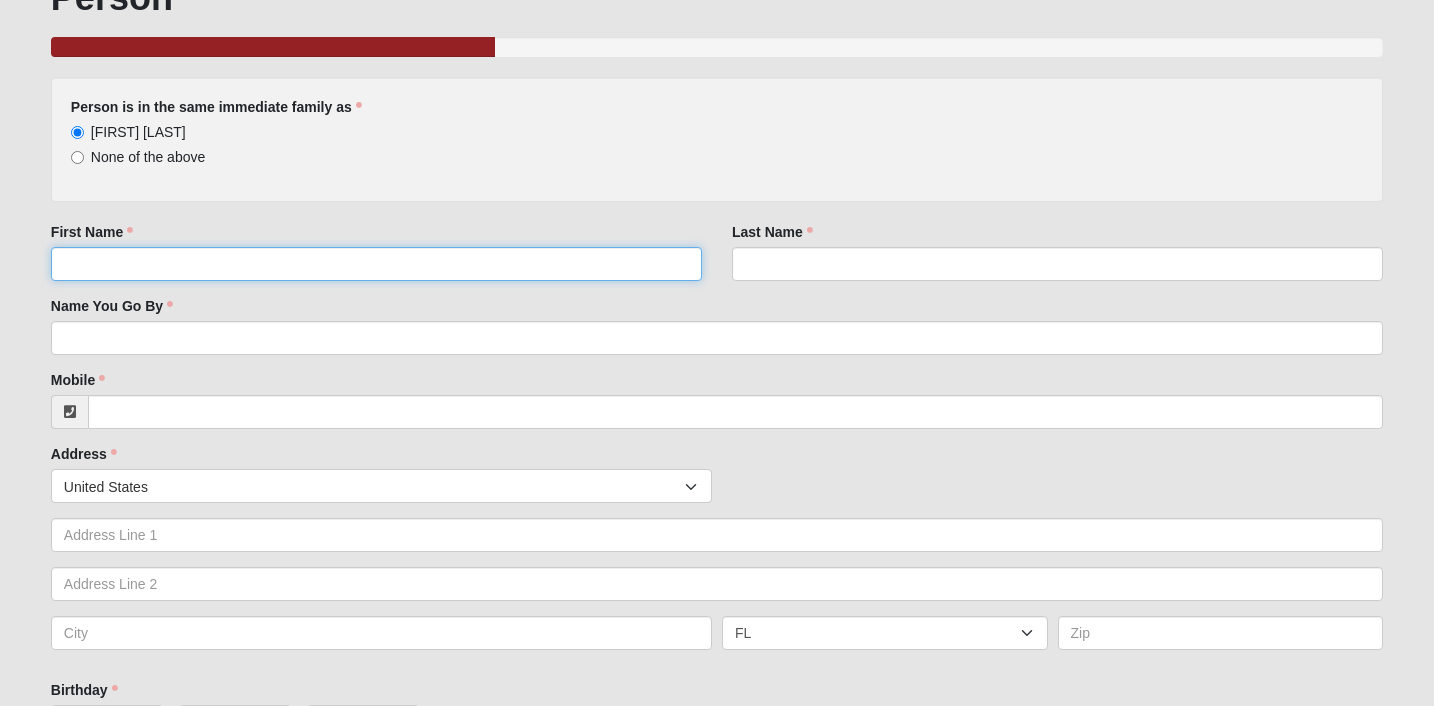 click on "First Name" at bounding box center (376, 264) 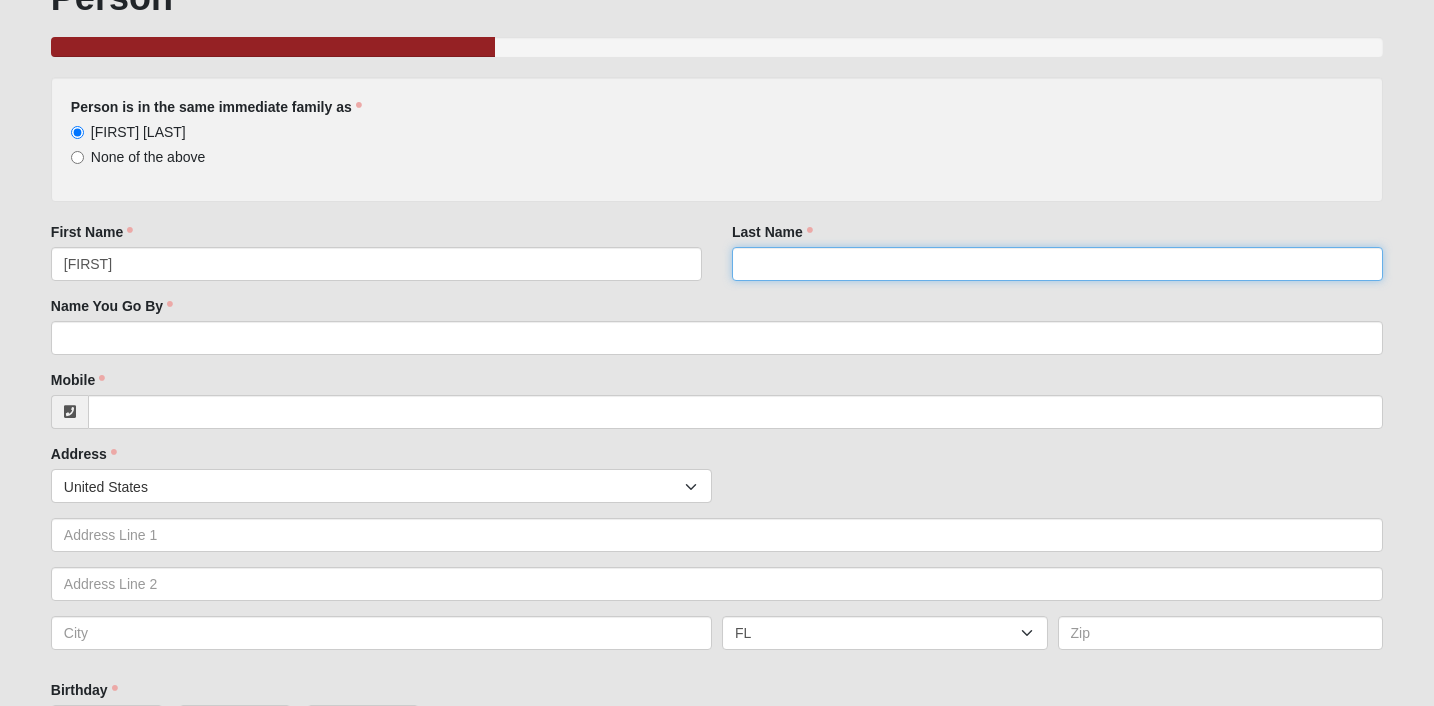 type on "[LAST]" 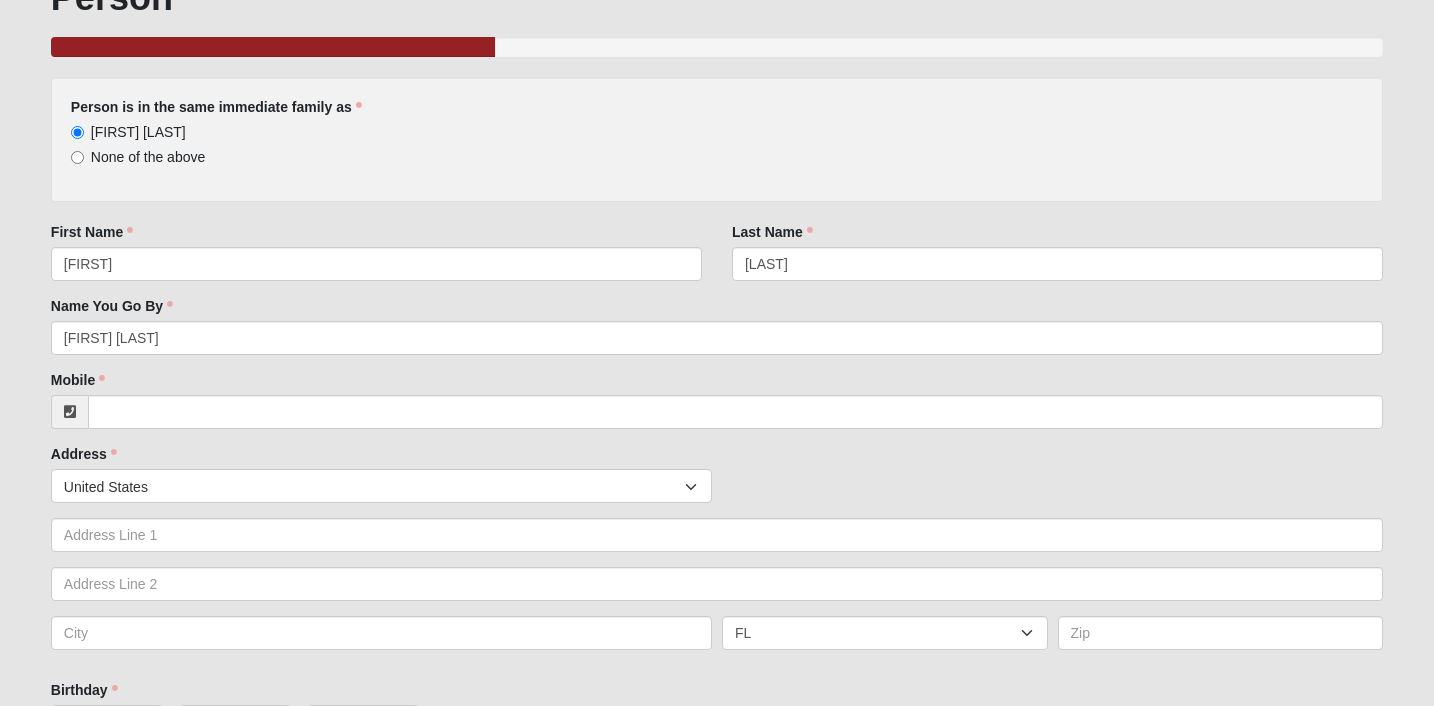 type on "[PHONE]" 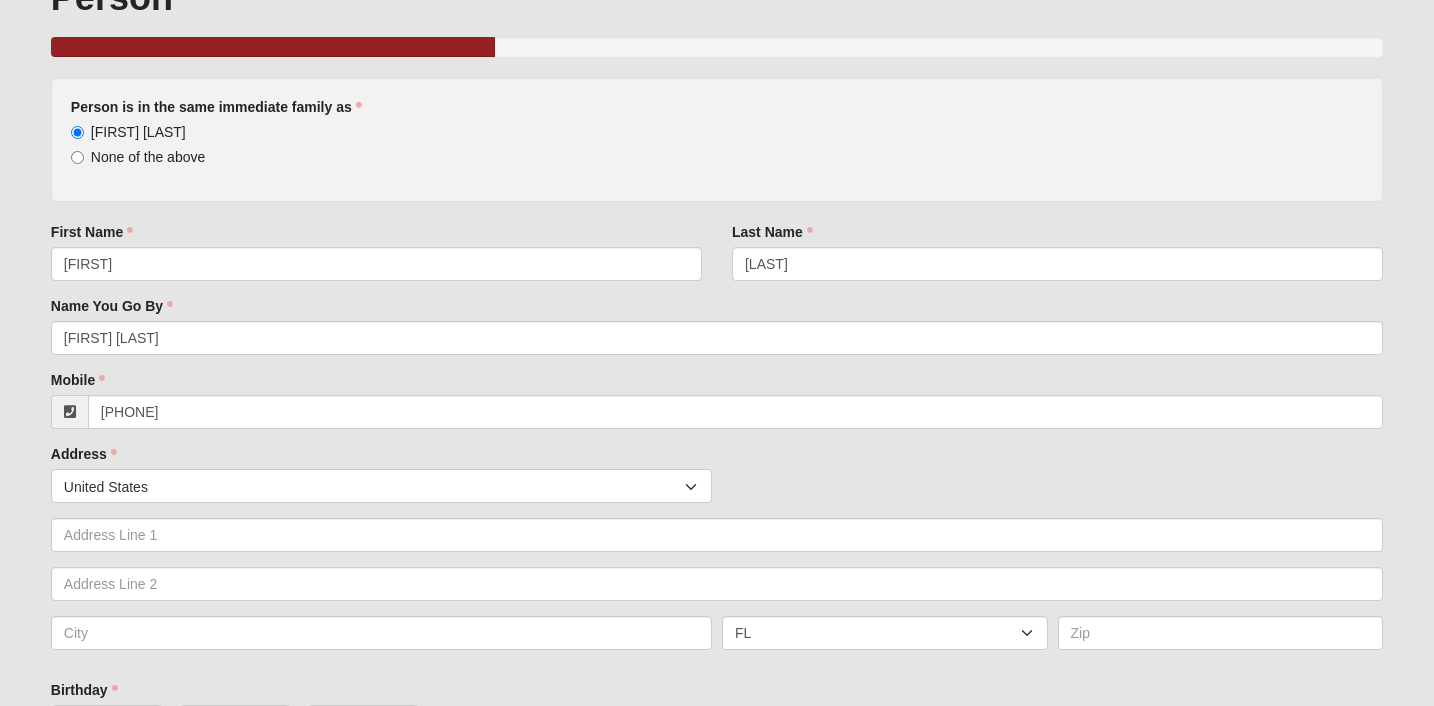 type on "2130 Walnut Creek Ct. N." 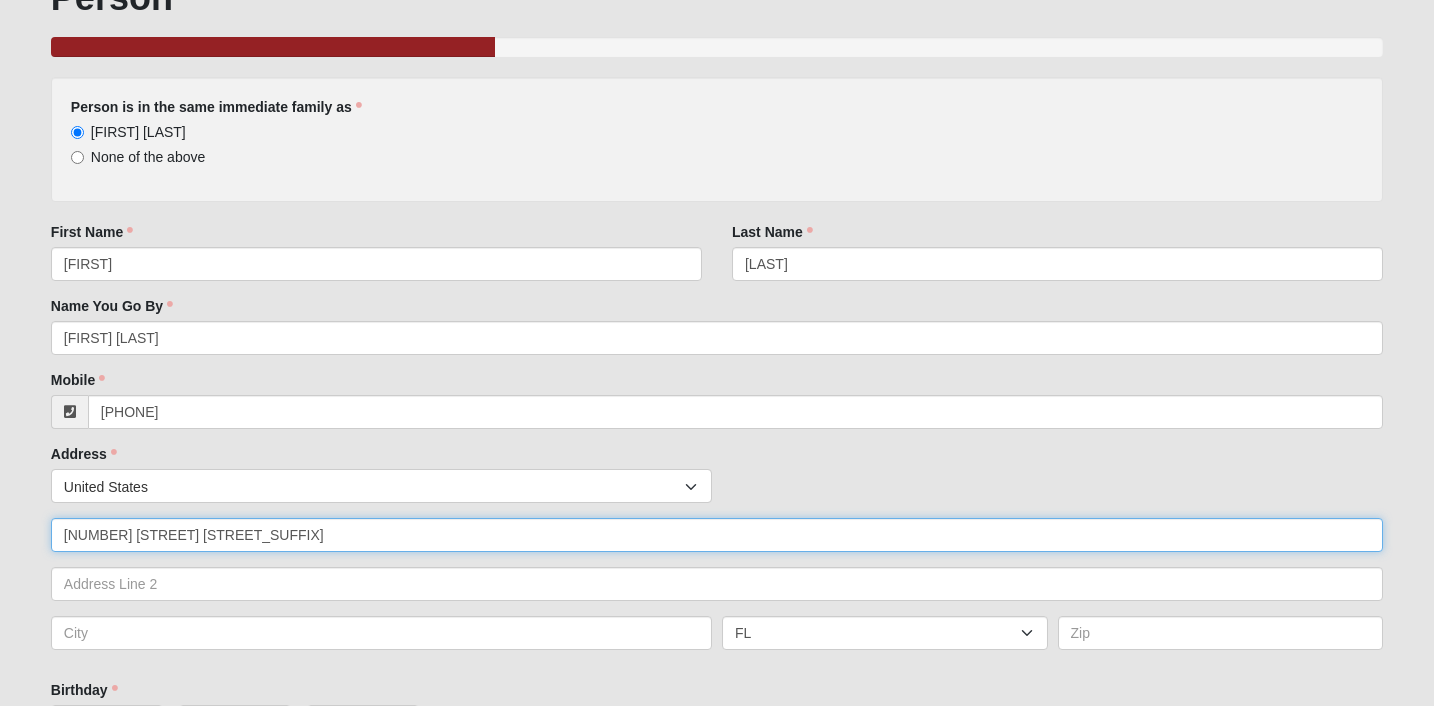 type on "JACKSONVILLE" 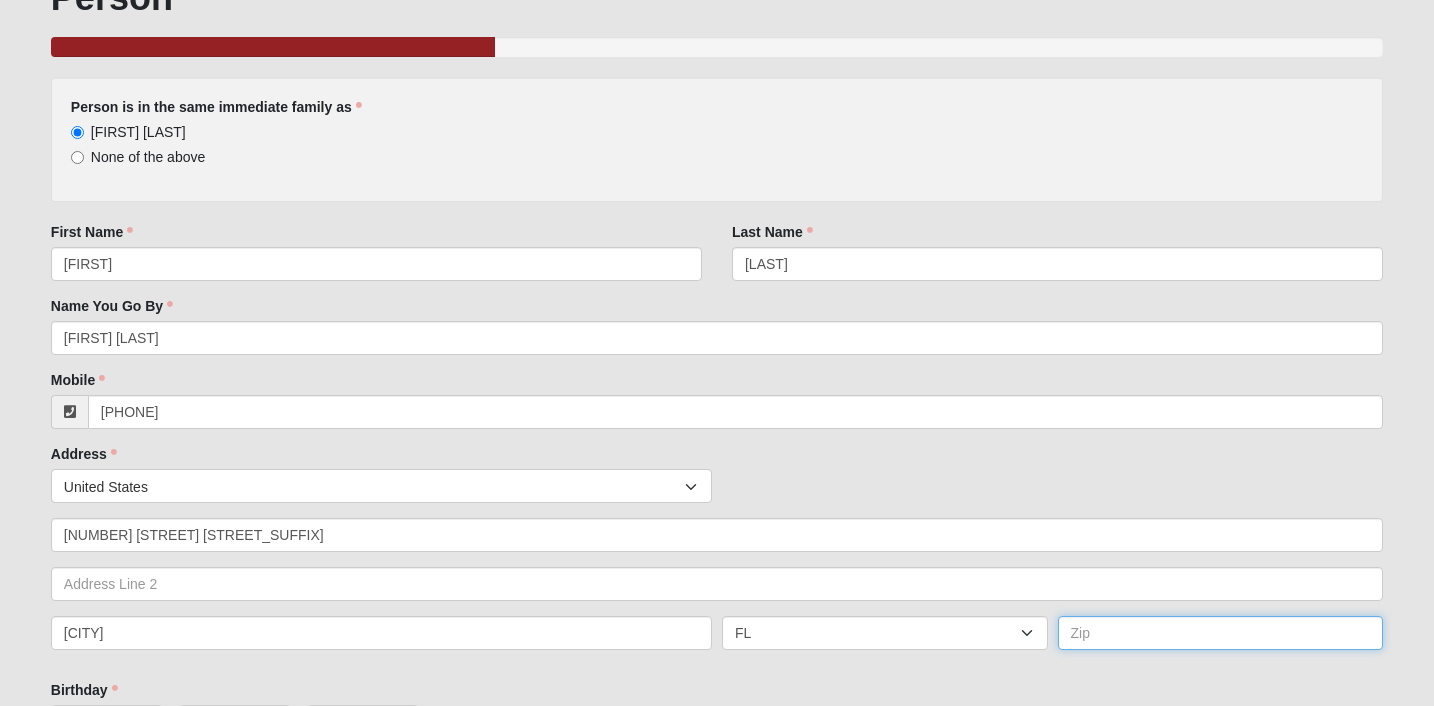 type on "32246" 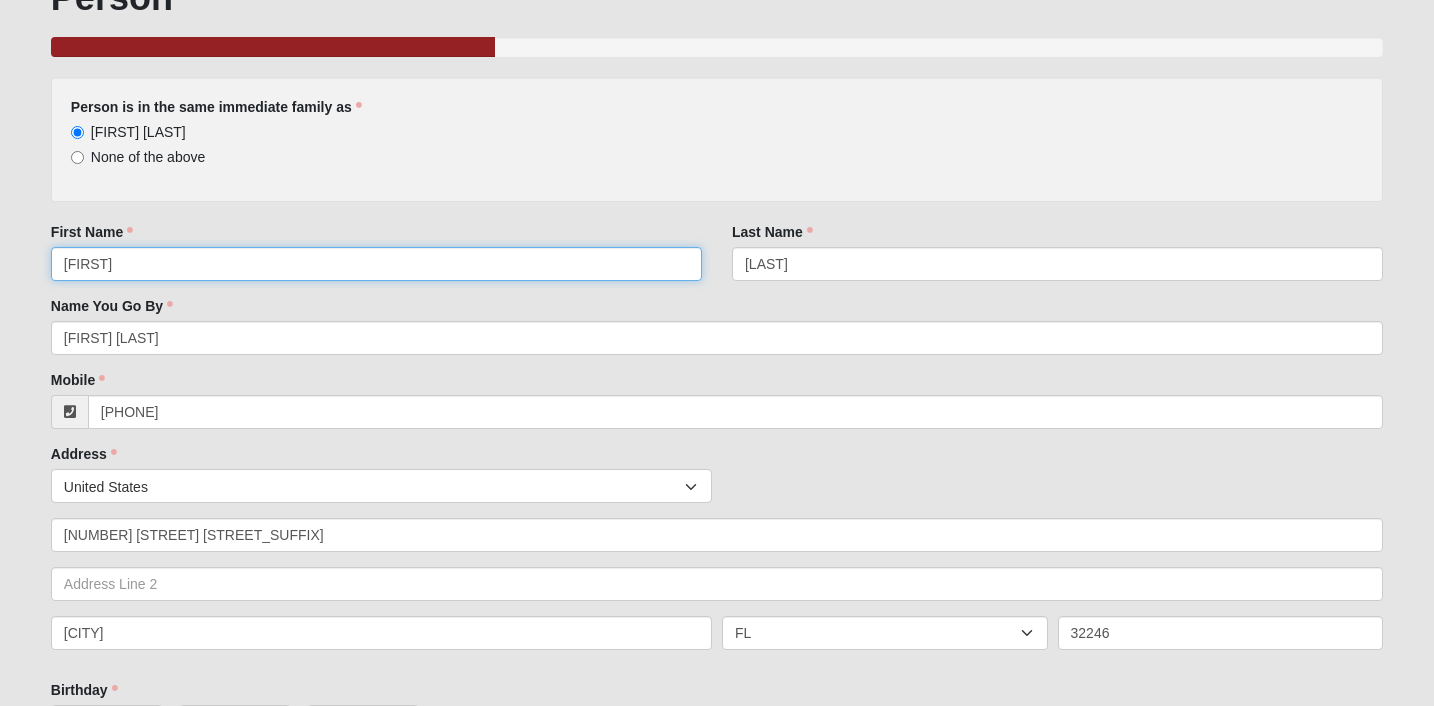 type on "(814) 251-3173" 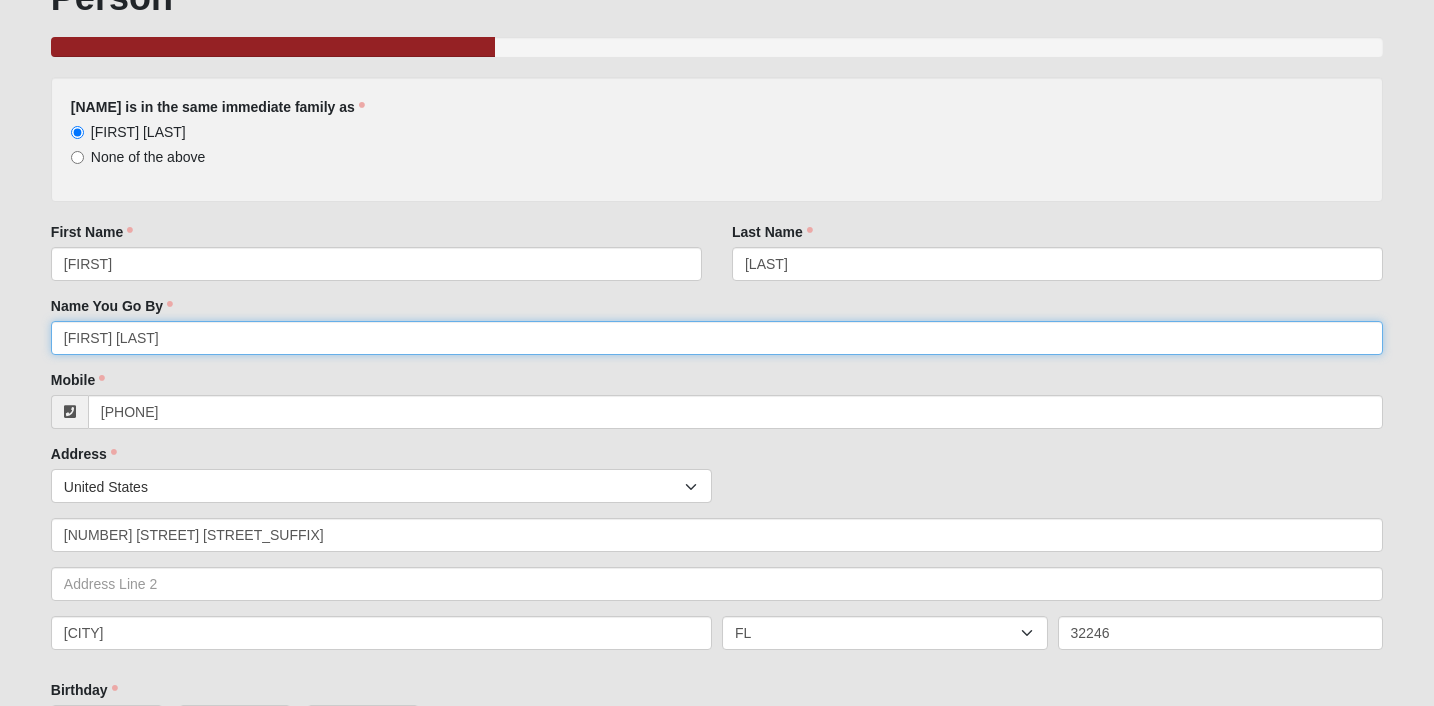 drag, startPoint x: 106, startPoint y: 340, endPoint x: 223, endPoint y: 345, distance: 117.10679 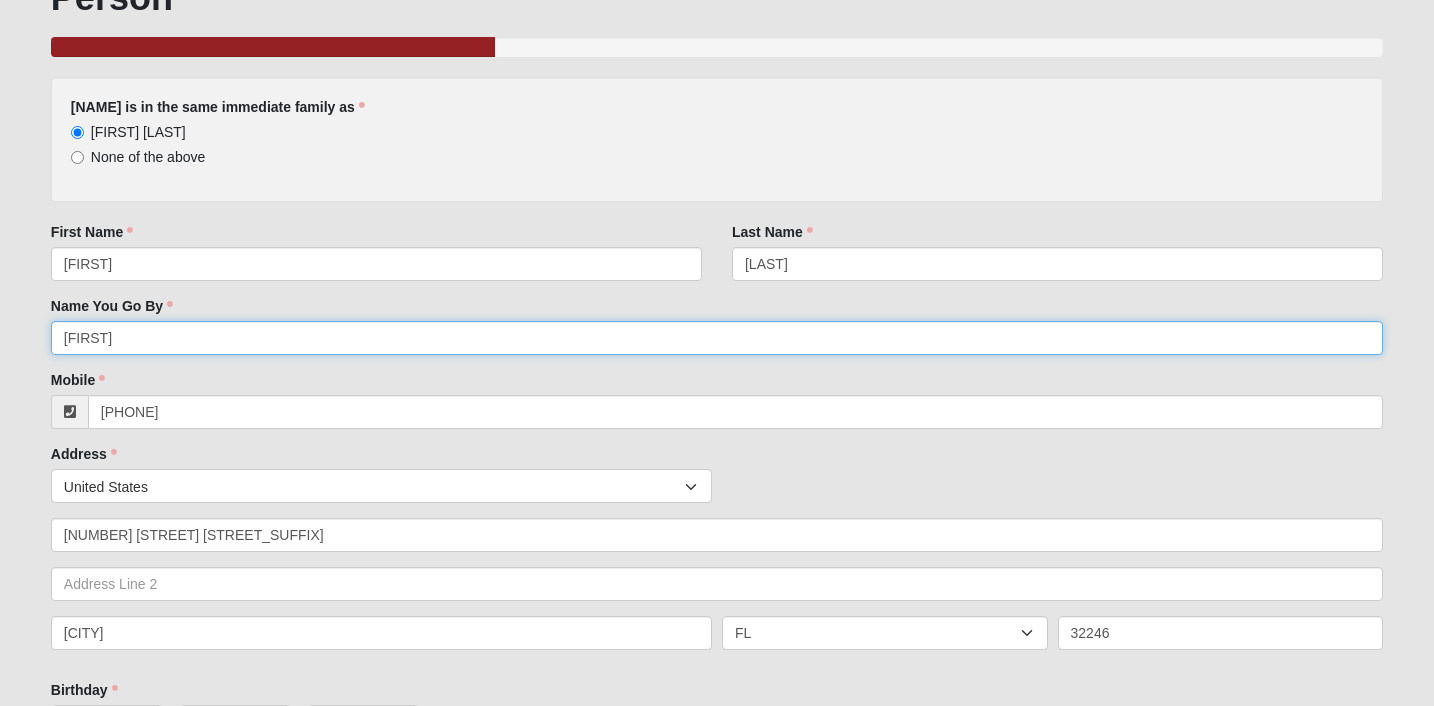 type on "Lance" 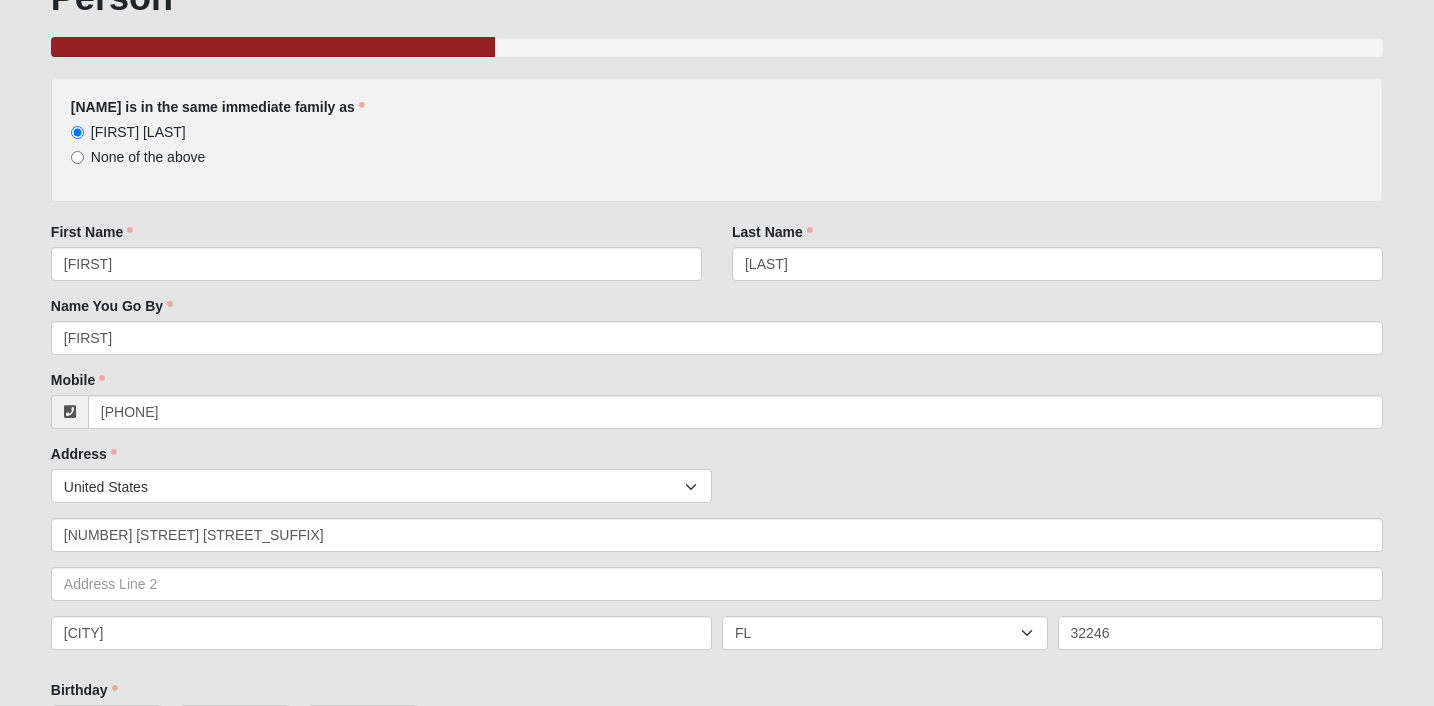 click on "Mobile
(814) 251-3173
Mobile is required." at bounding box center [717, 399] 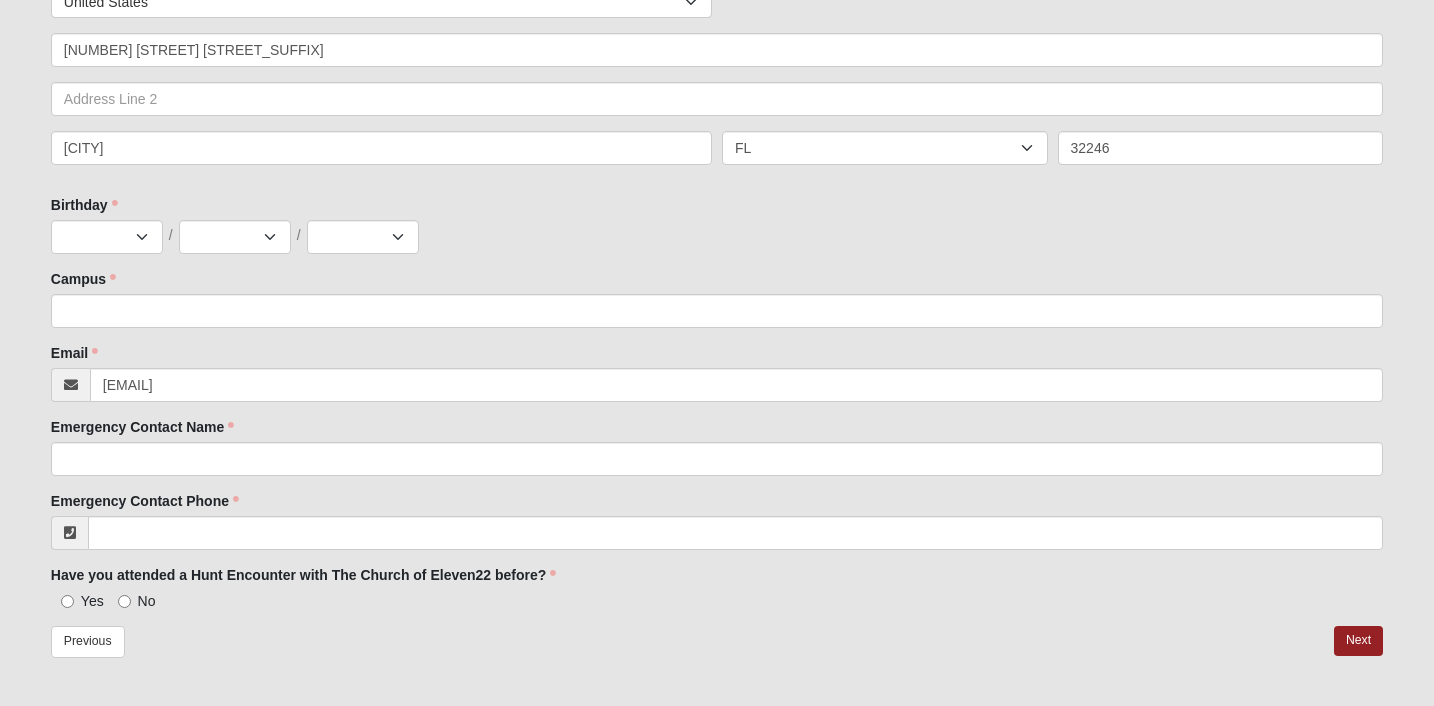 scroll, scrollTop: 677, scrollLeft: 0, axis: vertical 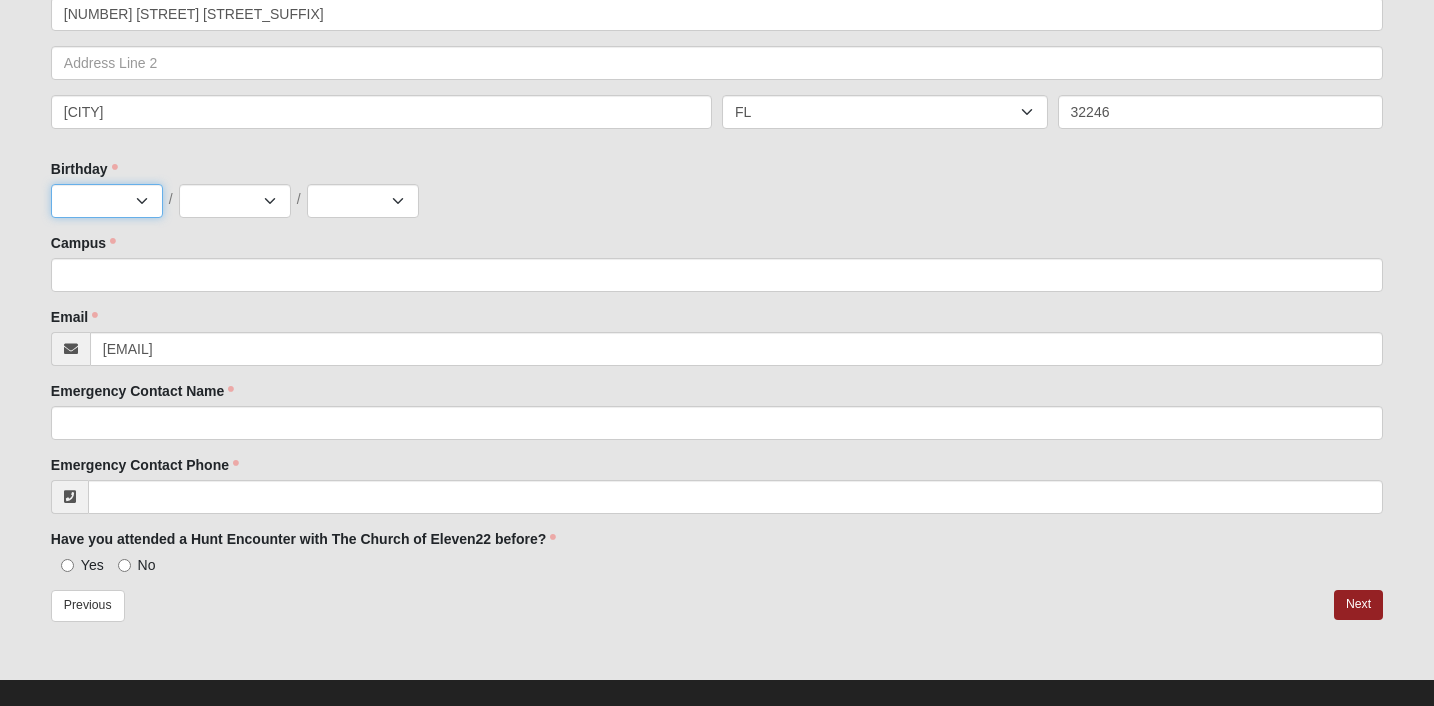 click on "Jan
Feb
Mar
Apr
May
Jun
Jul
Aug
Sep
Oct
Nov
Dec" at bounding box center (107, 201) 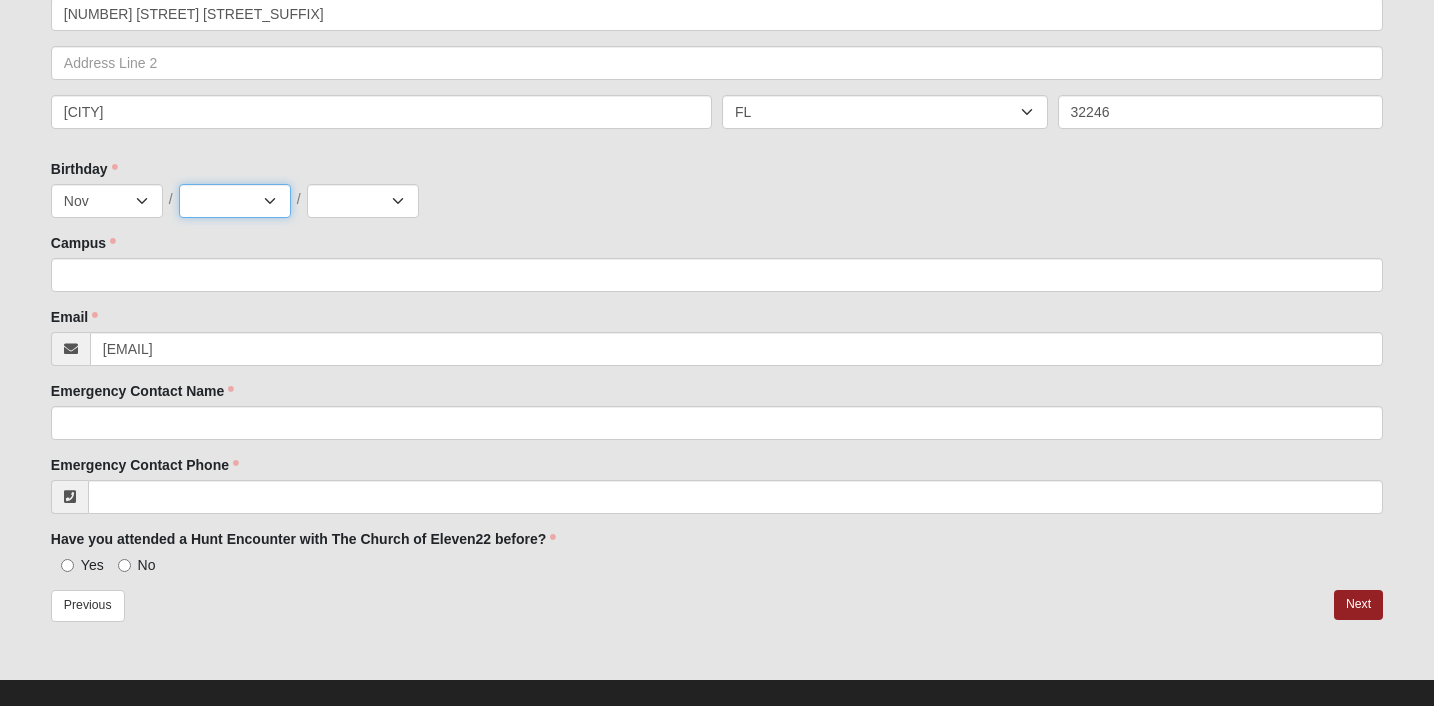 click on "1
2
3
4
5
6
7
8
9
10
11
12
13
14
15
16
17
18
19
20
21
22
23
24
25
26
27
28
29
30
31" at bounding box center [235, 201] 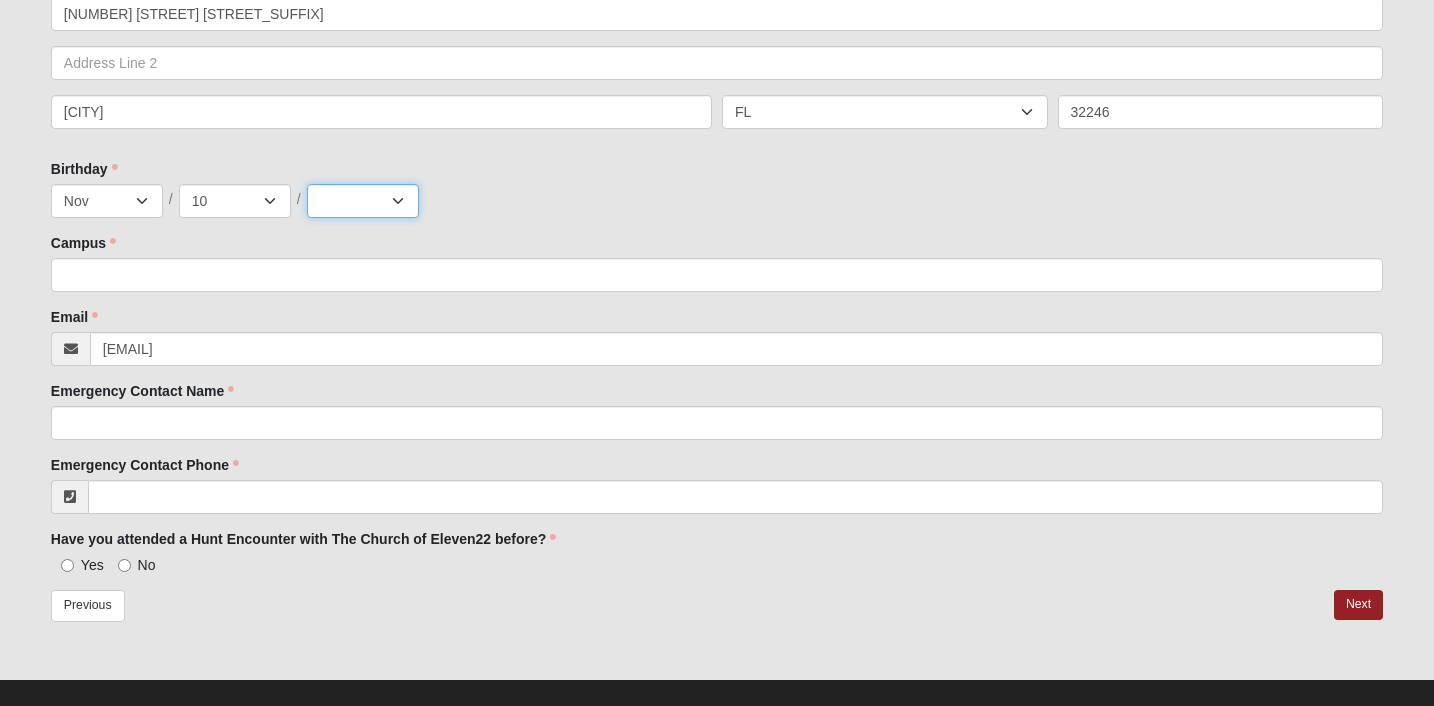 click on "2025
2024
2023
2022
2021
2020
2019
2018
2017
2016
2015
2014
2013
2012
2011
2010
2009
2008
2007
2006
2005
2004
2003
2002
2001
2000
1999
1998
1997
1996
1995
1994
1993
1992
1991
1990
1989
1988
1987
1986
1985
1984
1983
1982
1981
1980
1979
1978
1977
1976
1975
1974
1973
1972
1971
1970
1969
1968
1967
1966
1965
1964
1963
1962
1961
1960
1959
1958
1957
1956
1955
1954
1953
1952
1951
1950
1949
1948" at bounding box center [363, 201] 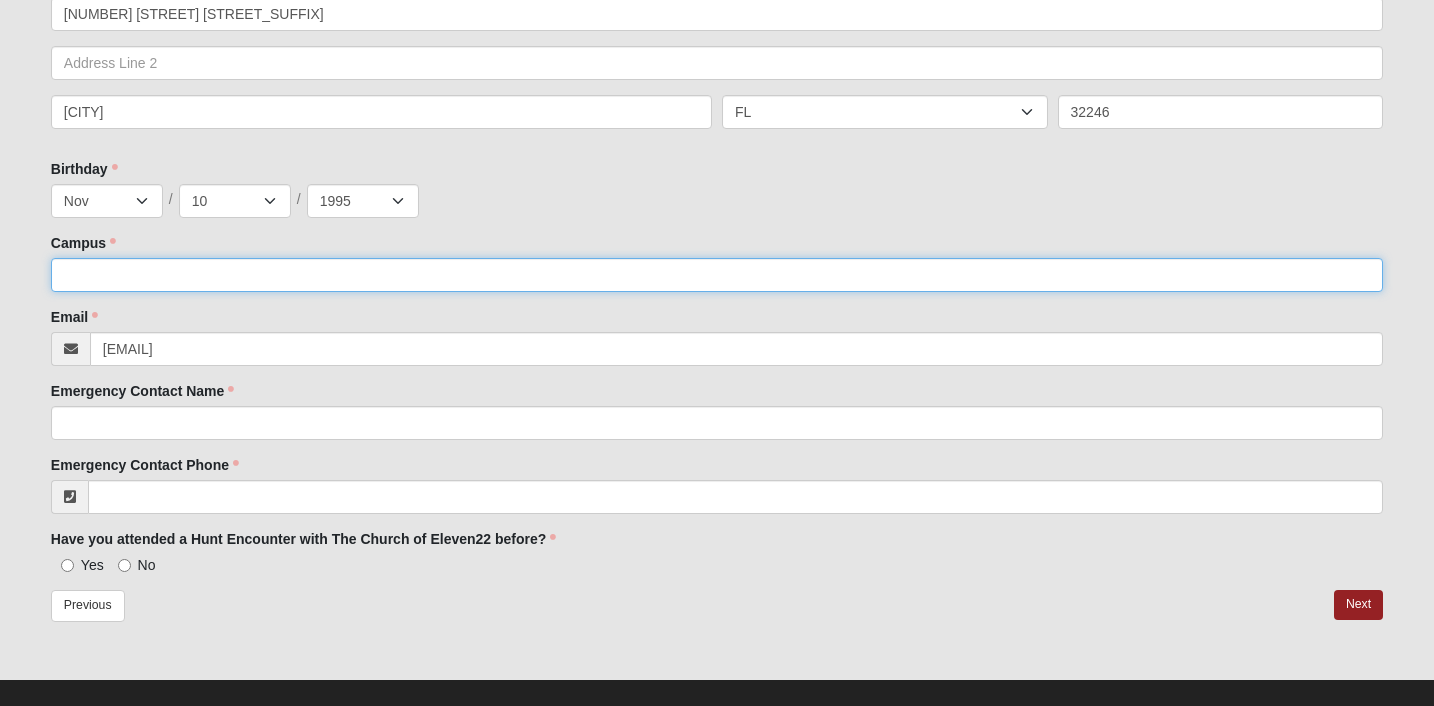 click on "Campus" at bounding box center (717, 275) 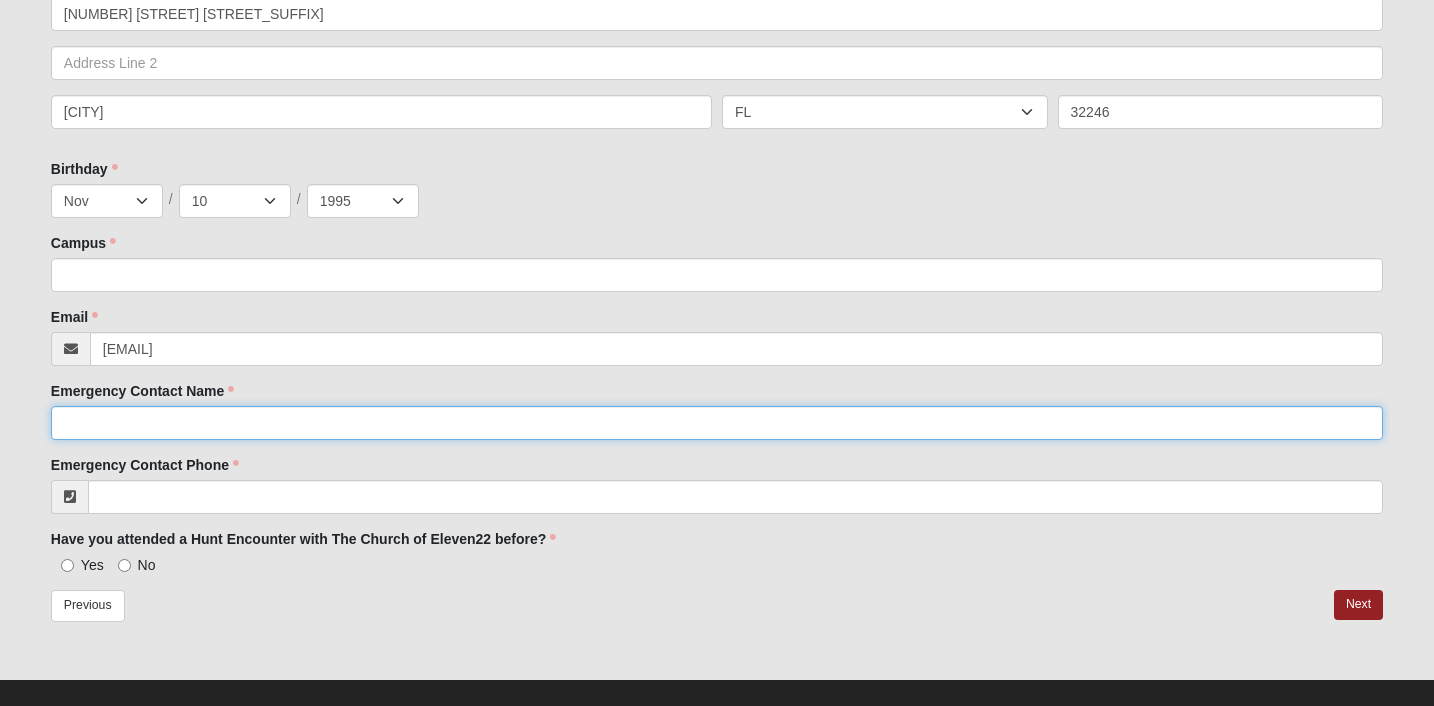 click on "Emergency Contact Name" at bounding box center [717, 423] 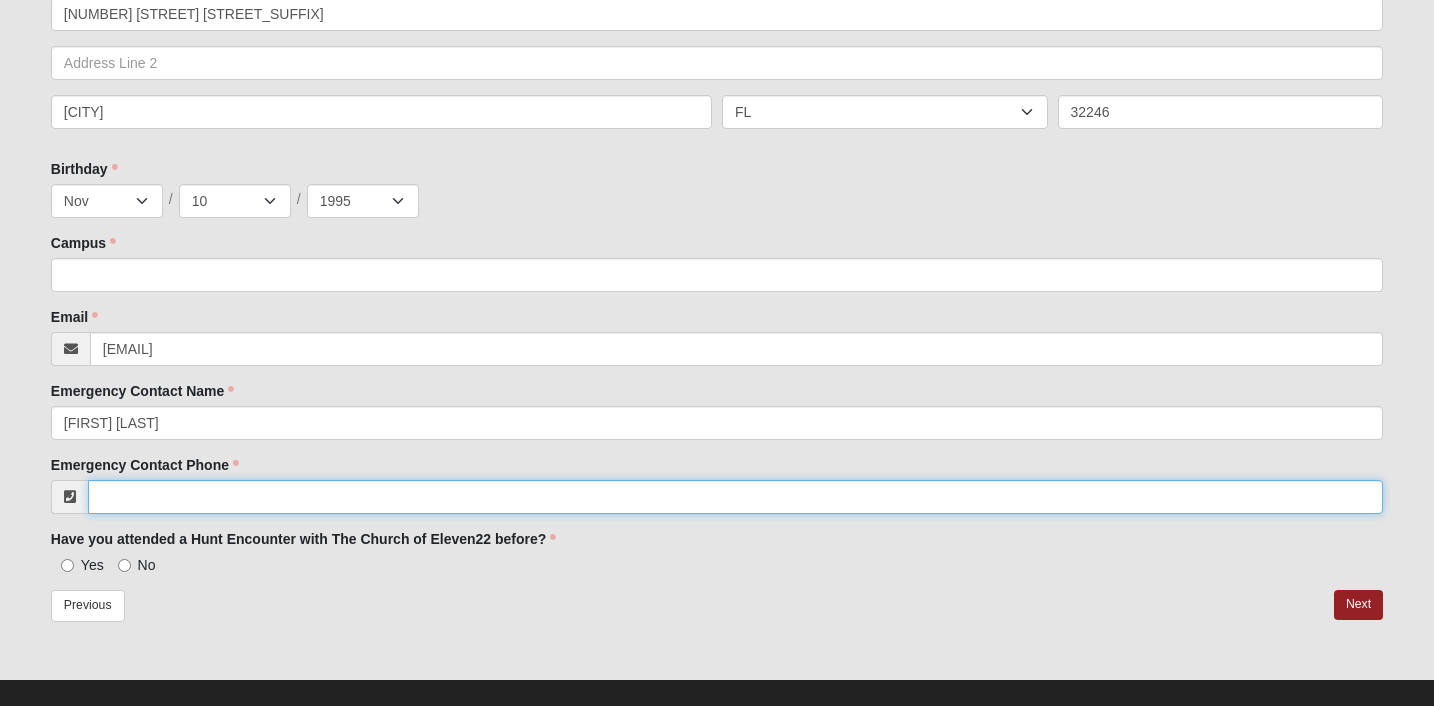 click on "Emergency Contact Phone" at bounding box center [735, 497] 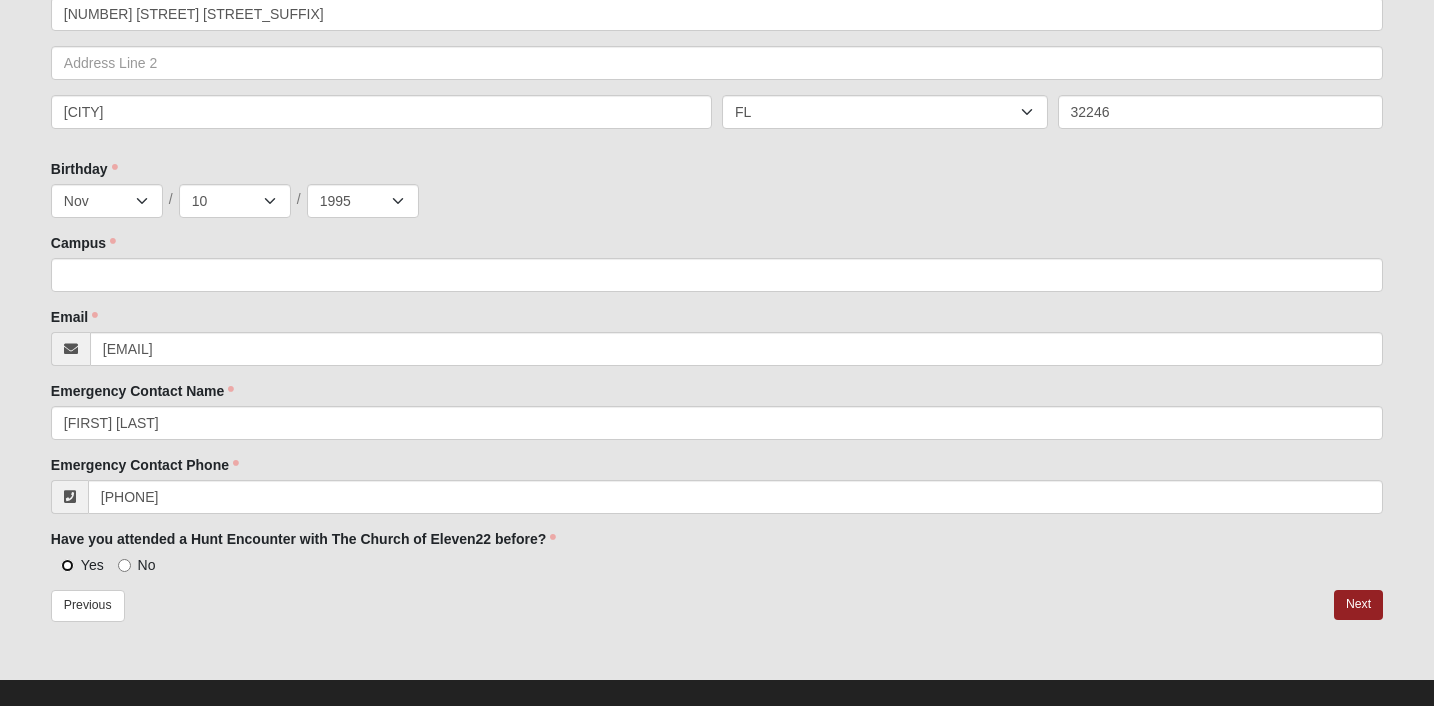 type on "(608) 617-2507" 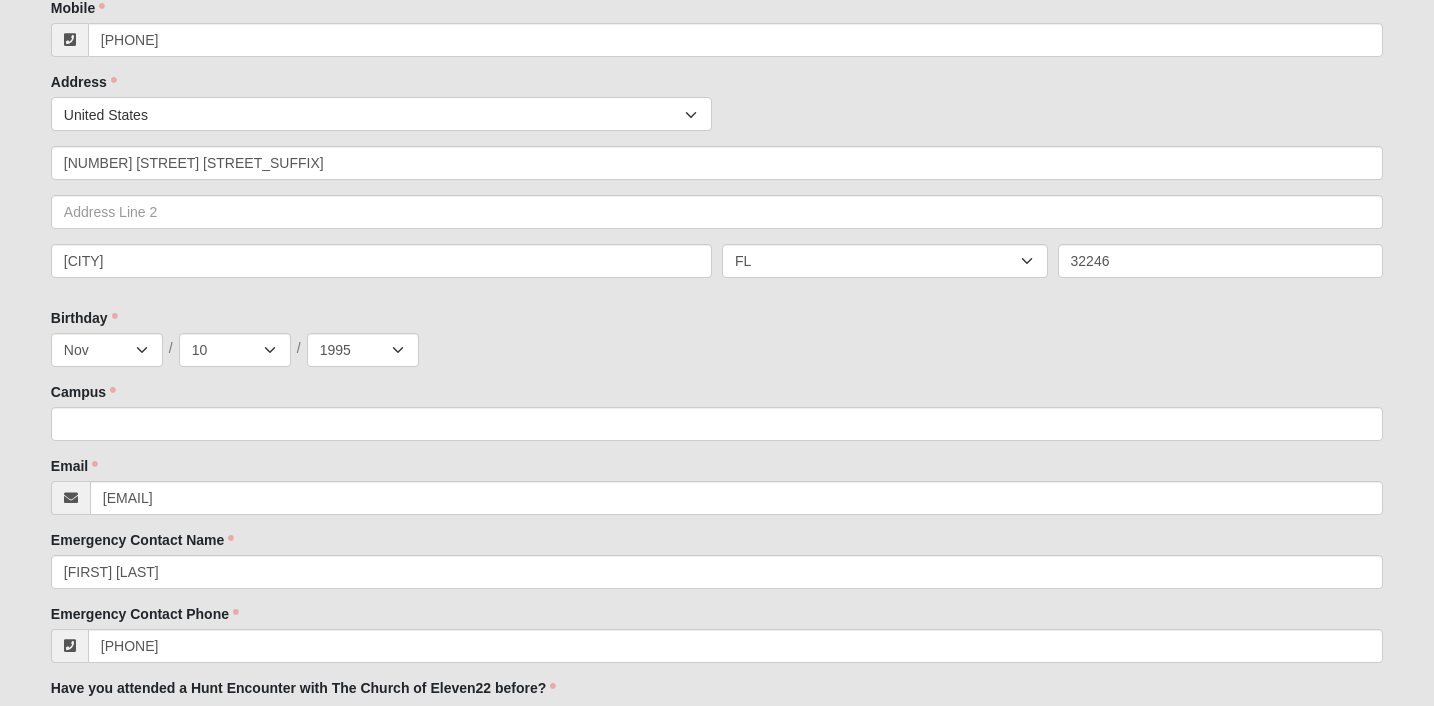 scroll, scrollTop: 526, scrollLeft: 0, axis: vertical 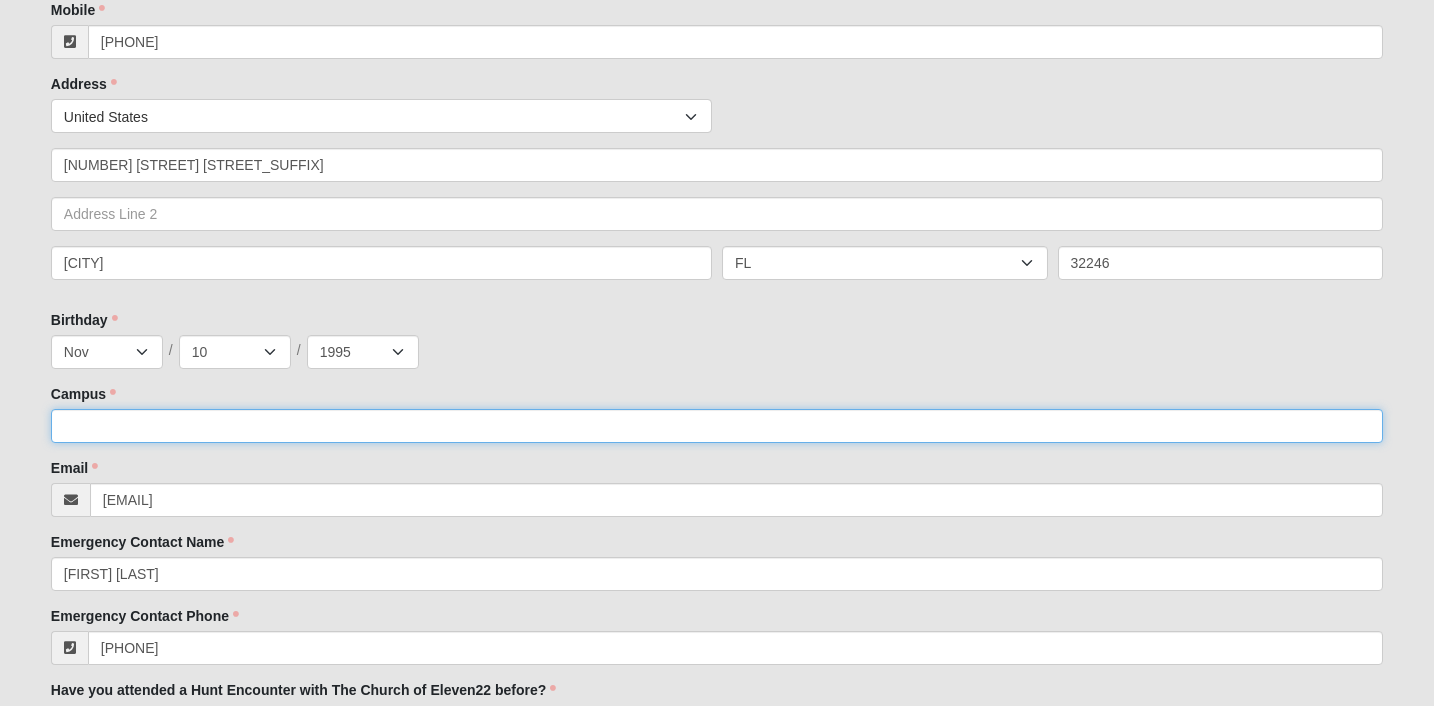 click on "Campus" at bounding box center [717, 426] 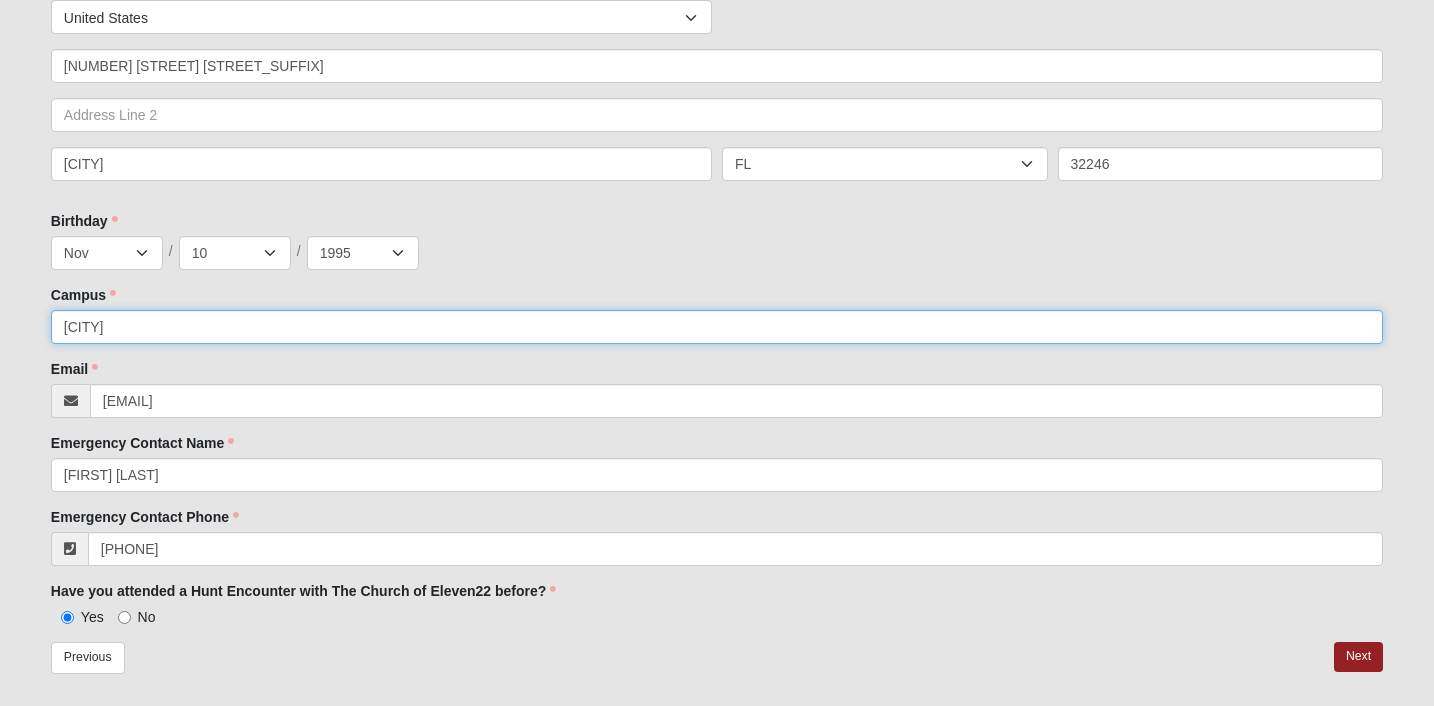 scroll, scrollTop: 702, scrollLeft: 0, axis: vertical 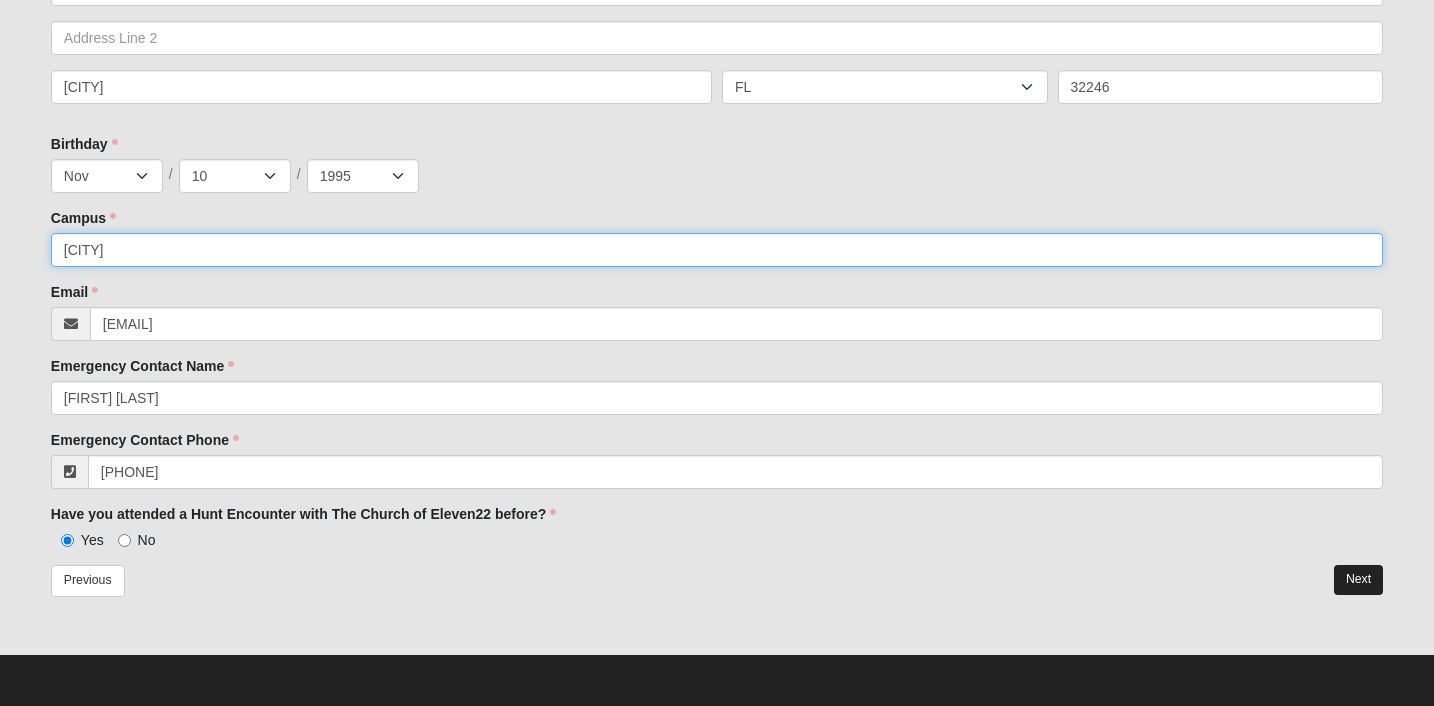 type on "san pablo" 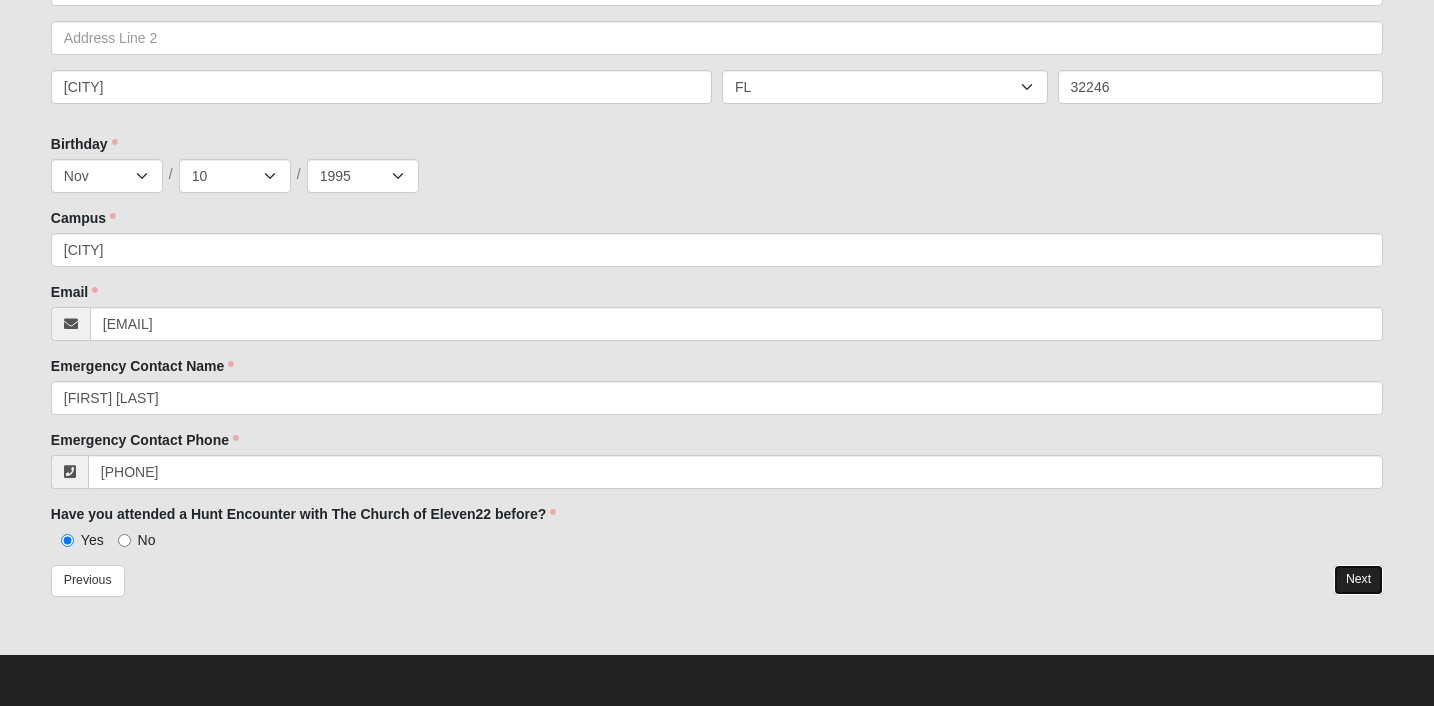 click on "Next" at bounding box center (1358, 579) 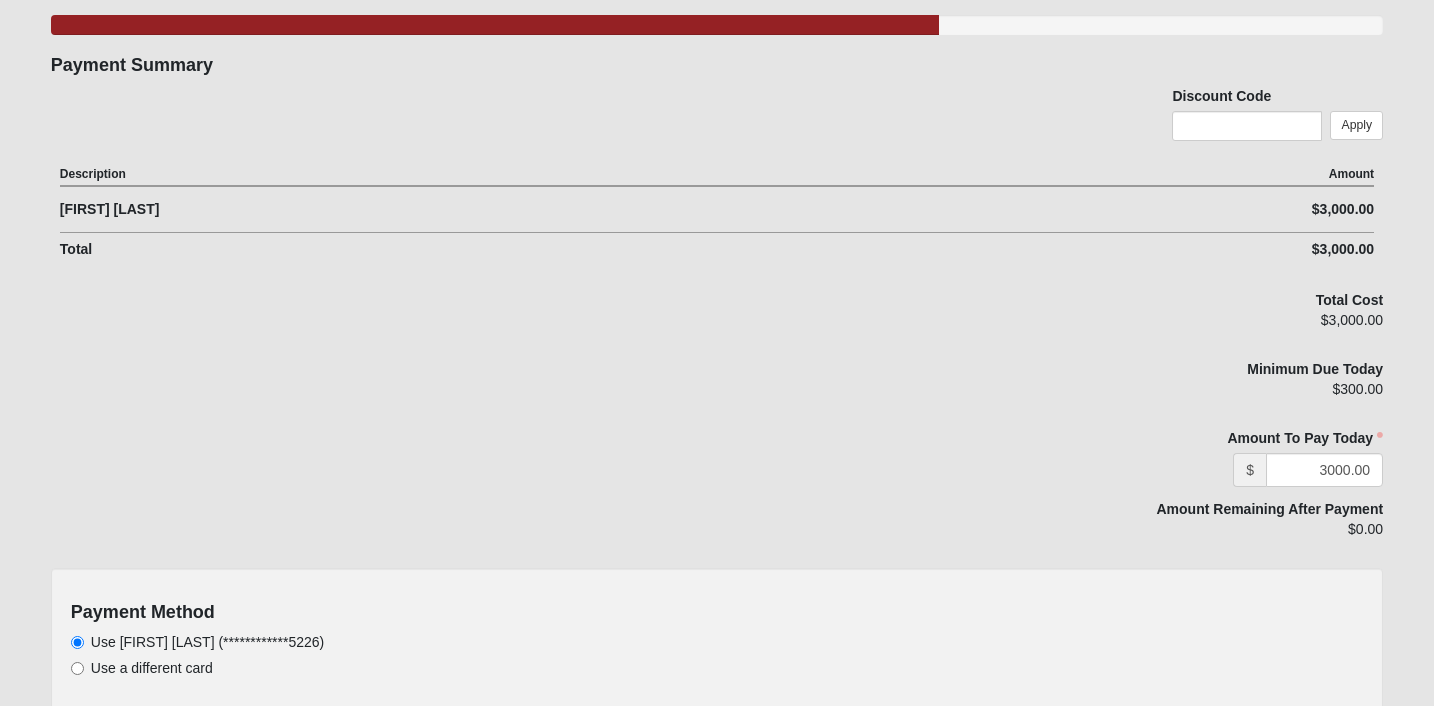 scroll, scrollTop: 183, scrollLeft: 0, axis: vertical 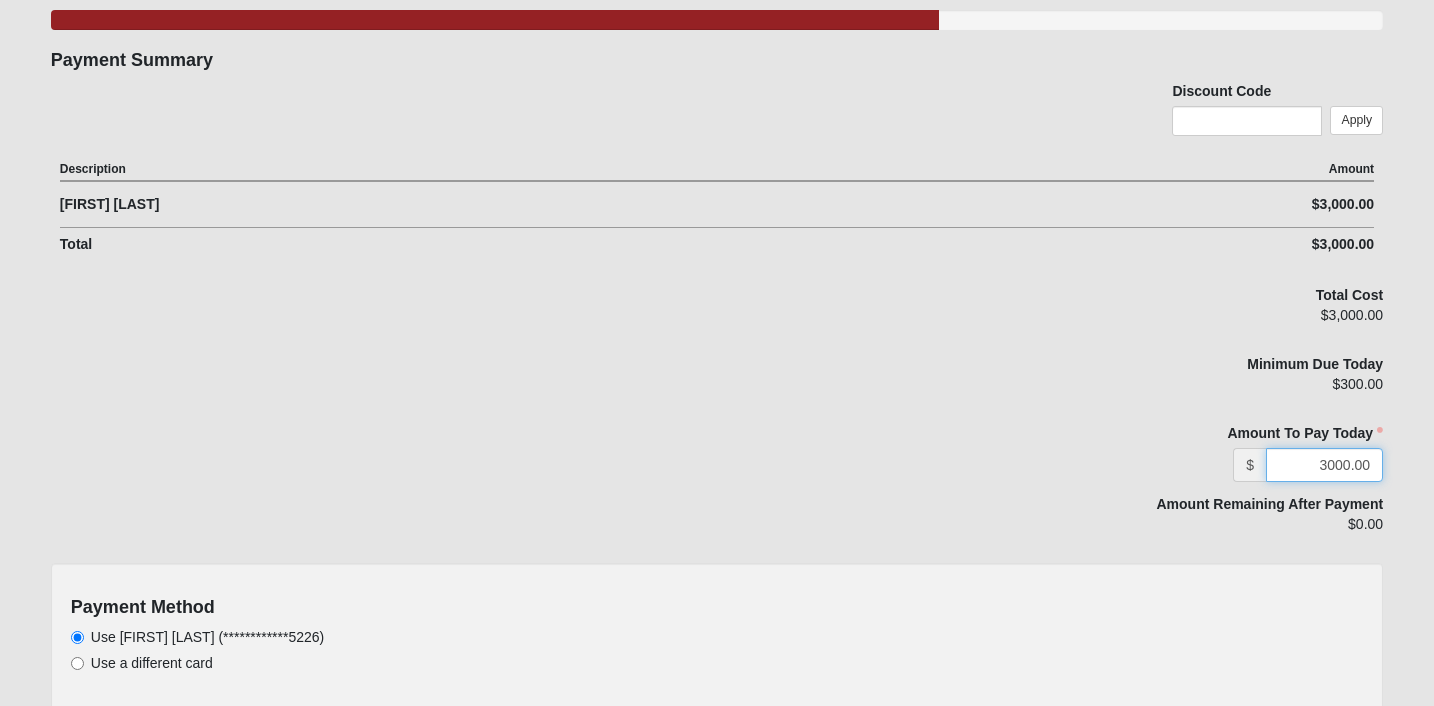 drag, startPoint x: 1318, startPoint y: 471, endPoint x: 1437, endPoint y: 474, distance: 119.03781 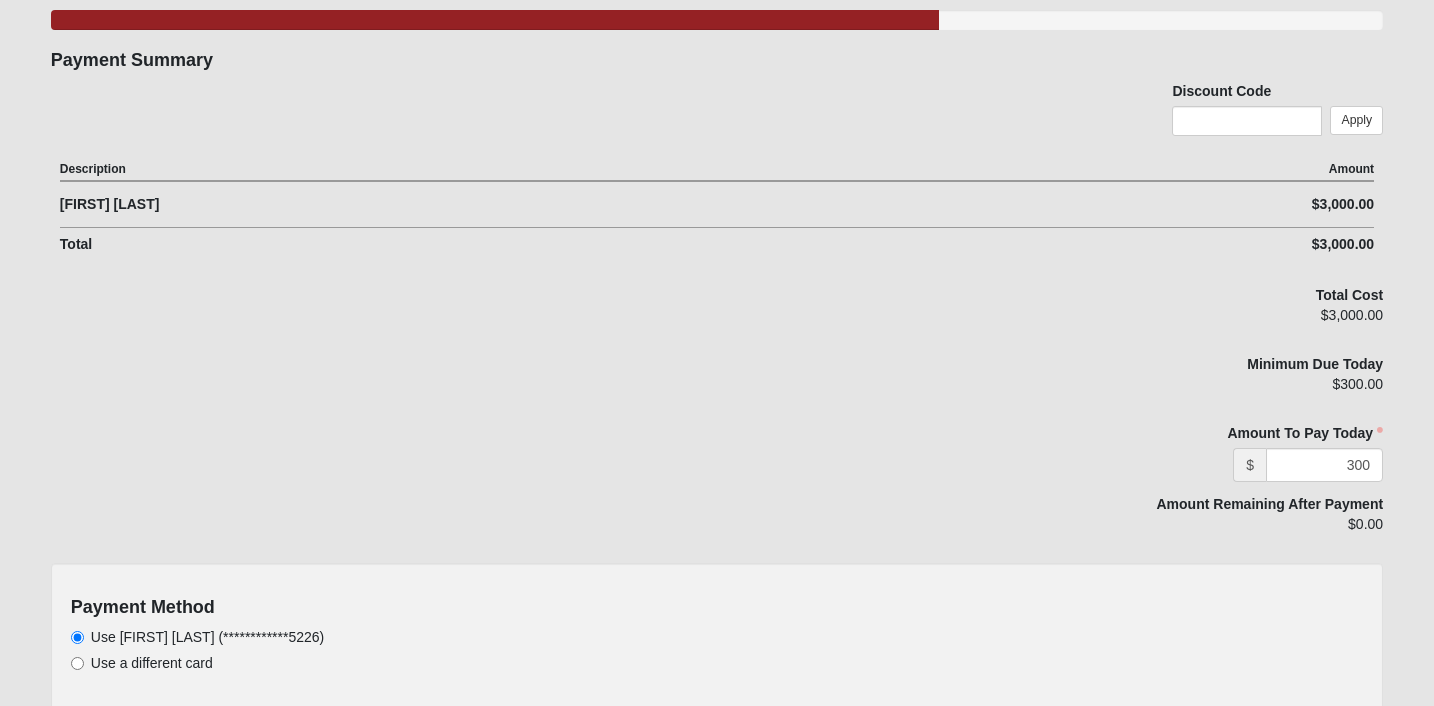type on "300.00" 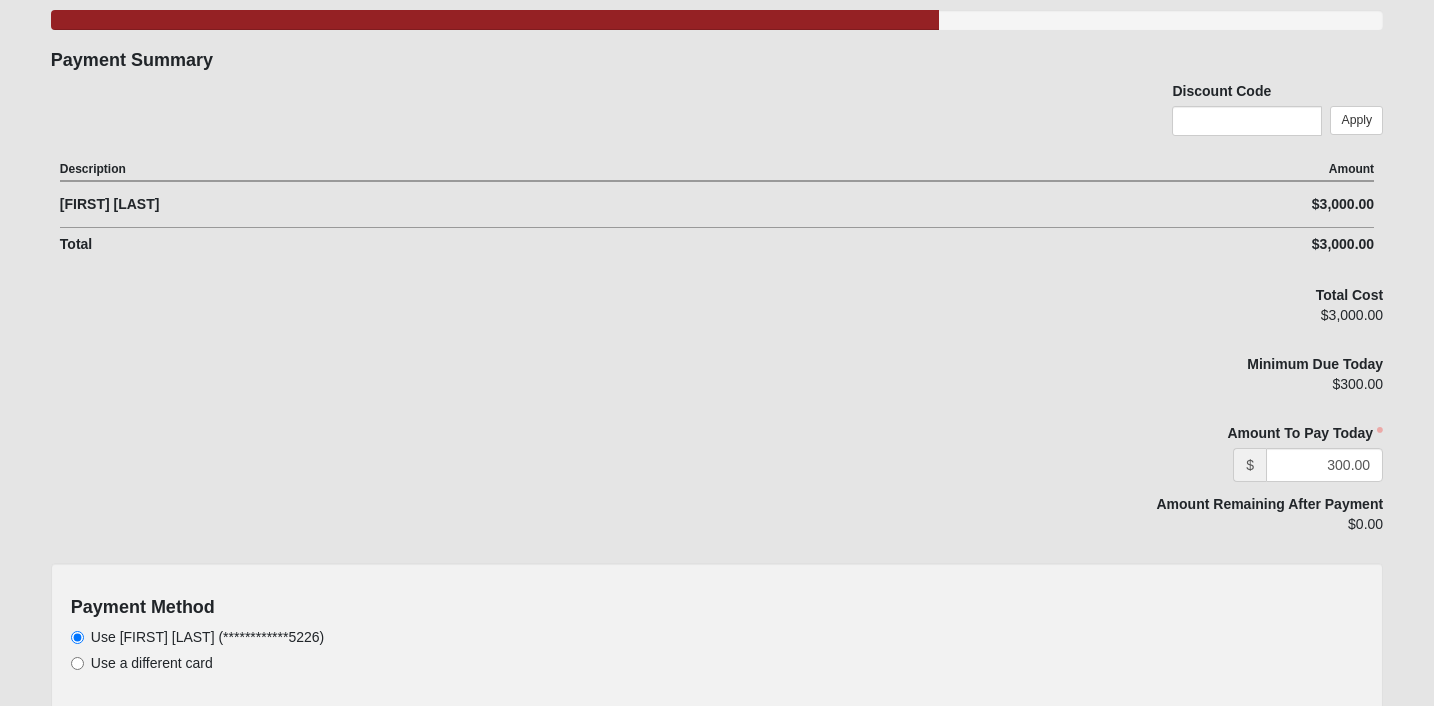click on "$0.00" at bounding box center (1171, 531) 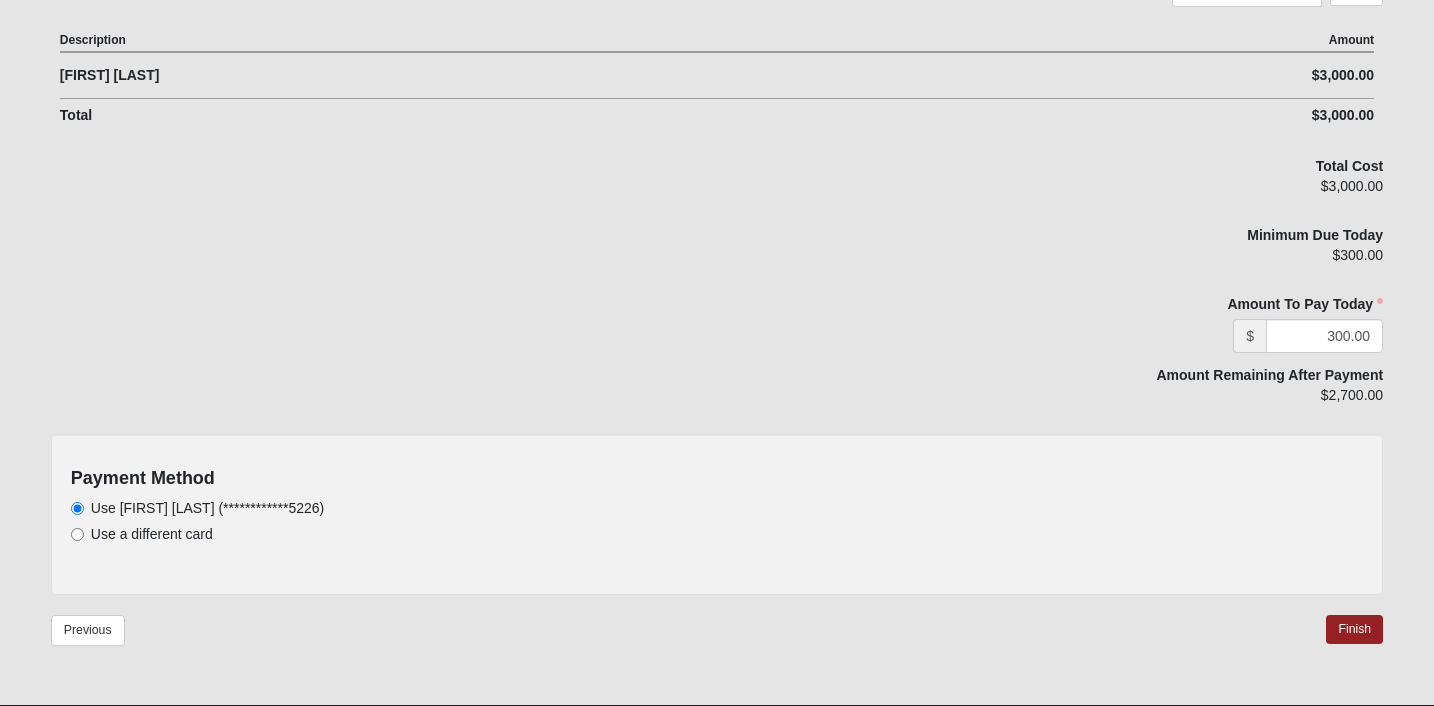scroll, scrollTop: 318, scrollLeft: 0, axis: vertical 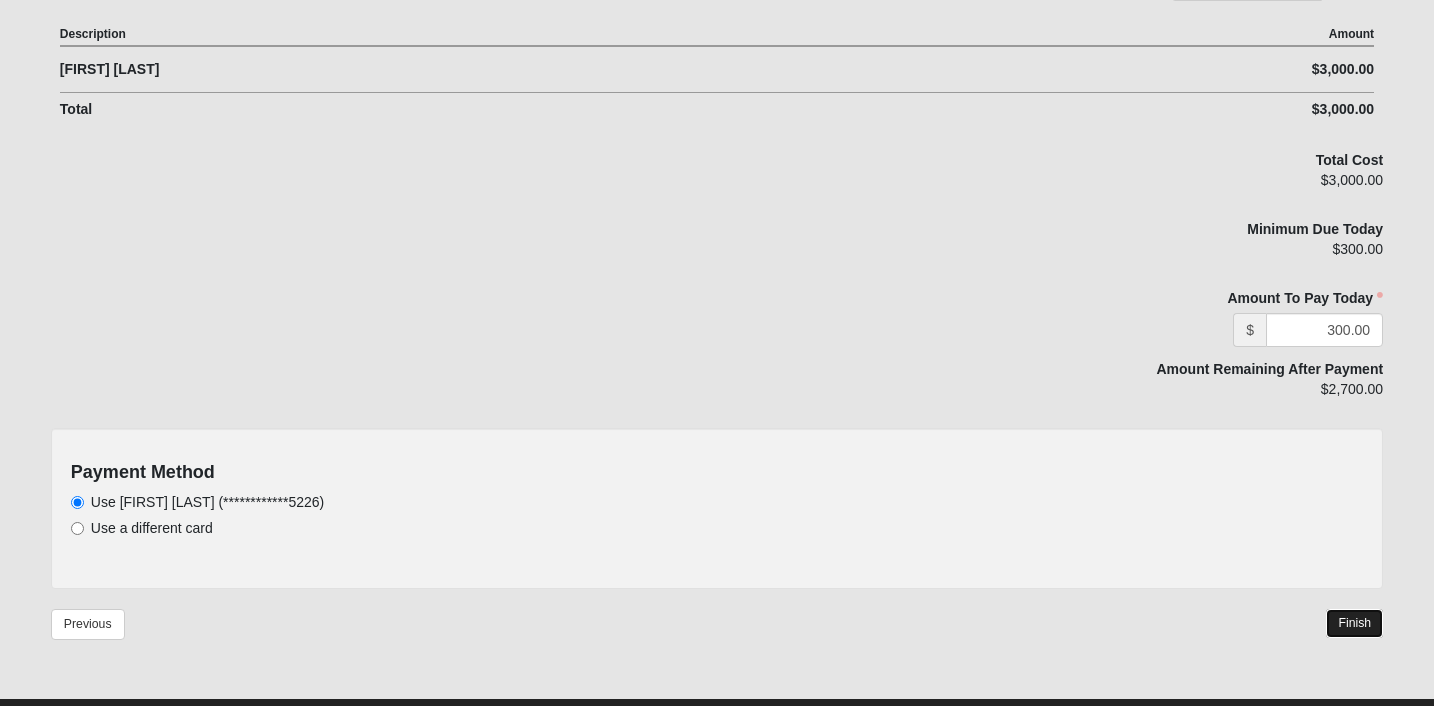 click on "Finish" at bounding box center (1354, 623) 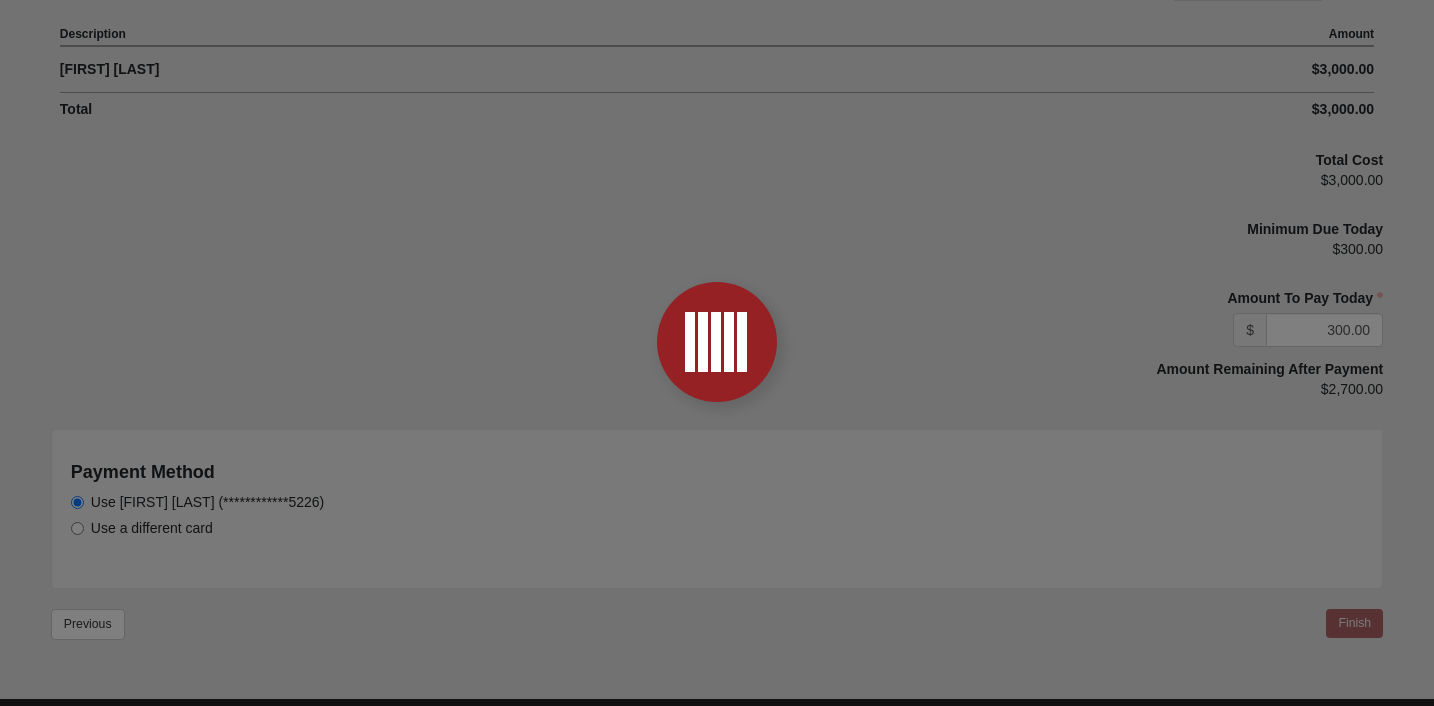 scroll, scrollTop: 0, scrollLeft: 0, axis: both 